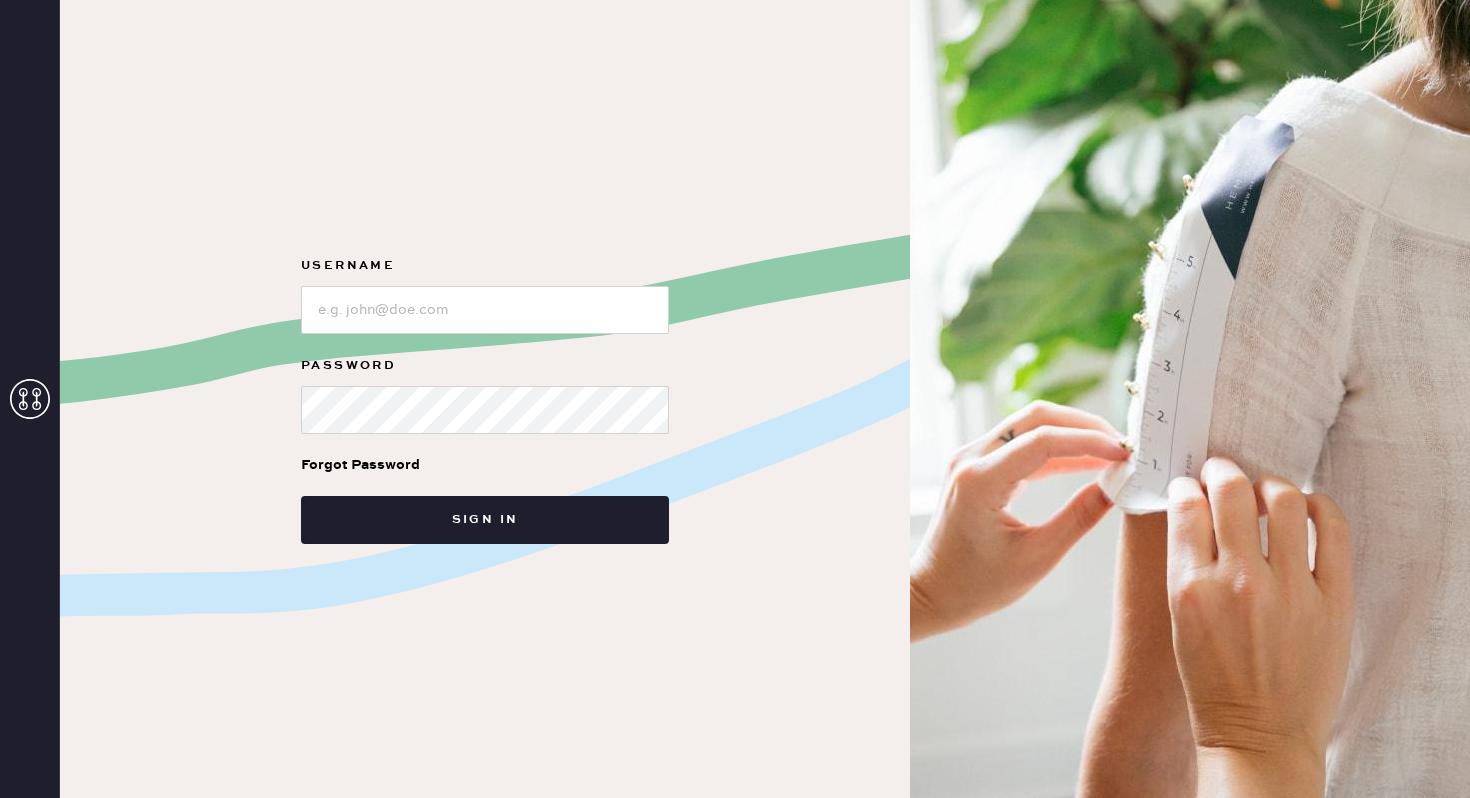 scroll, scrollTop: 0, scrollLeft: 0, axis: both 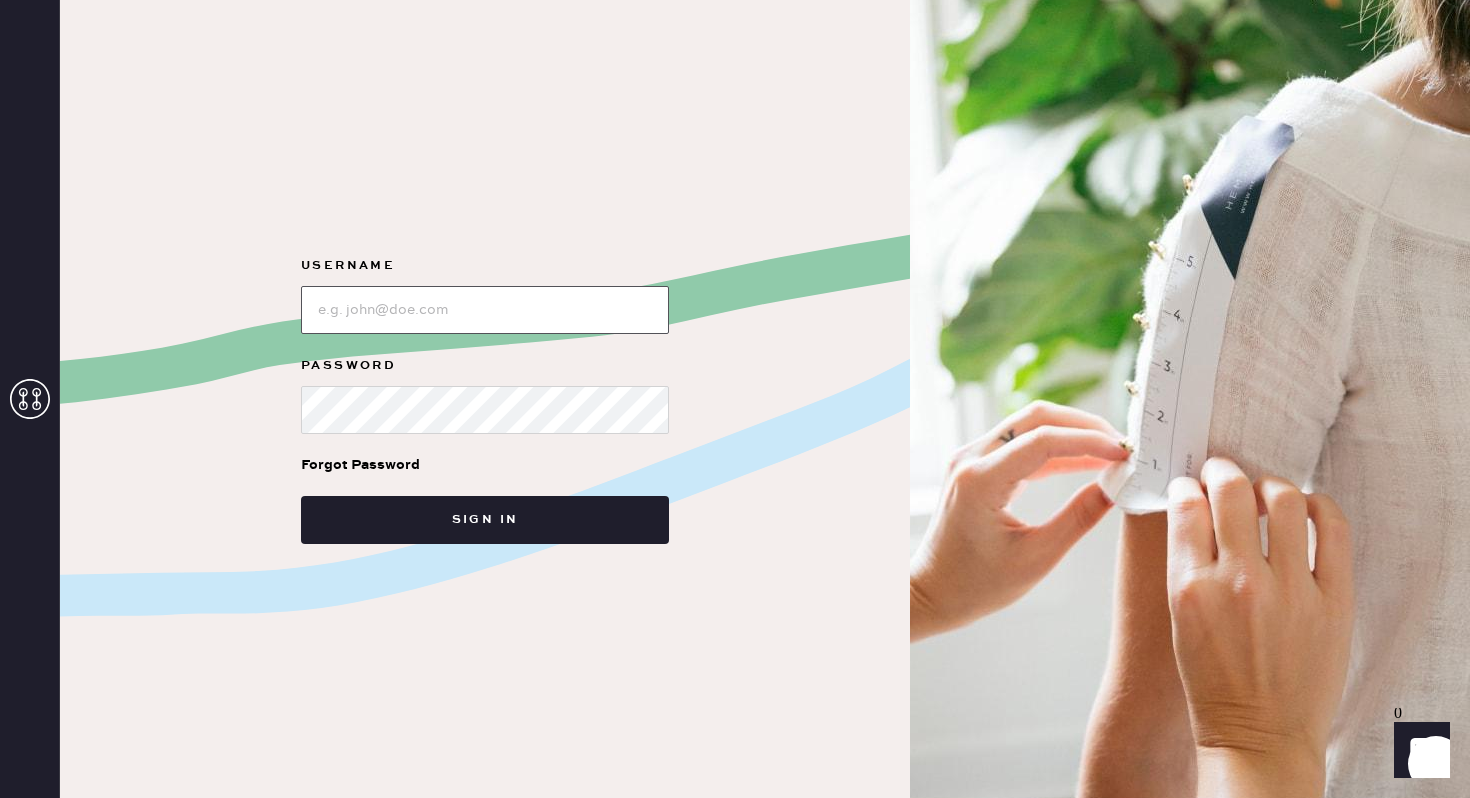type on "reformationnorthpark" 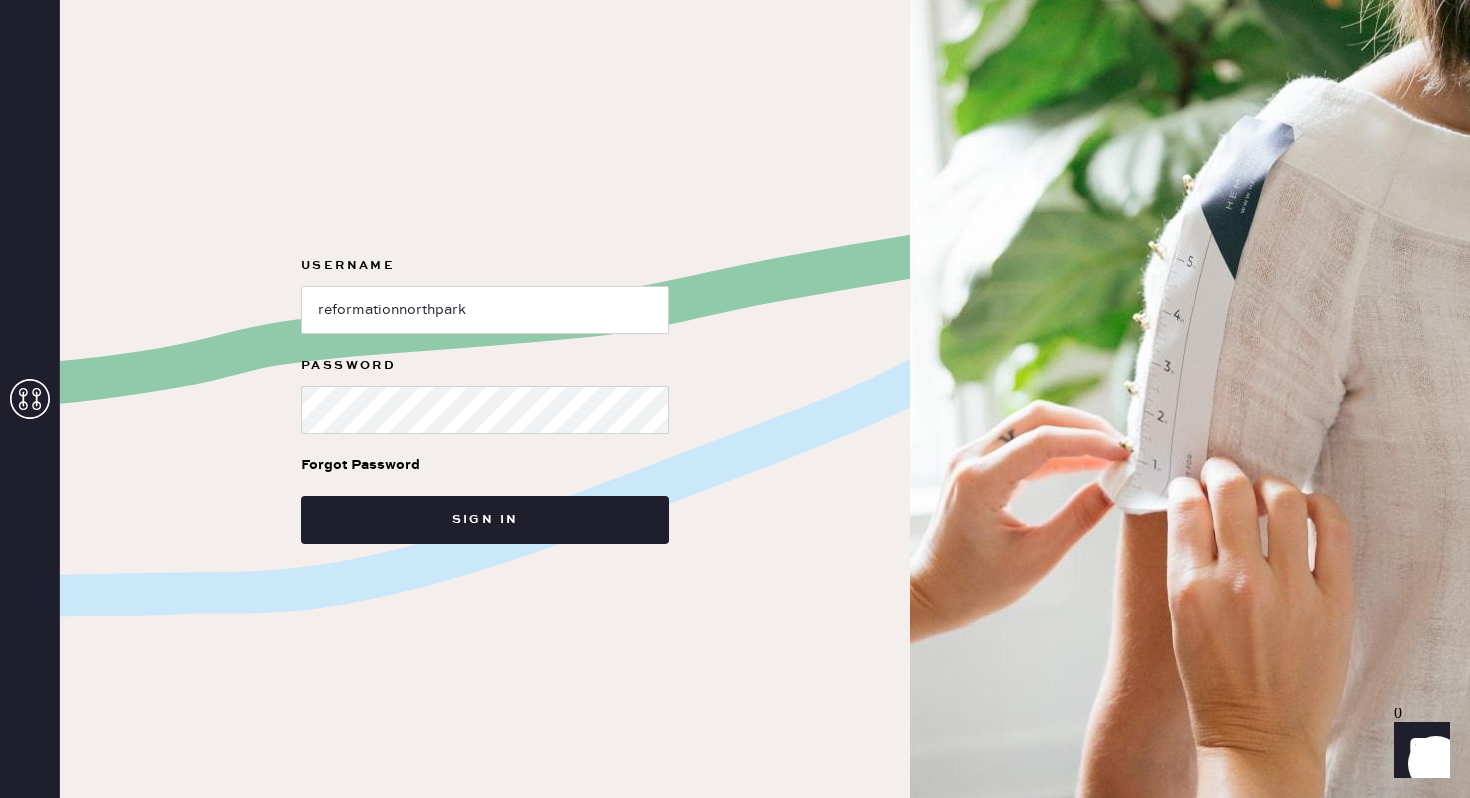 click 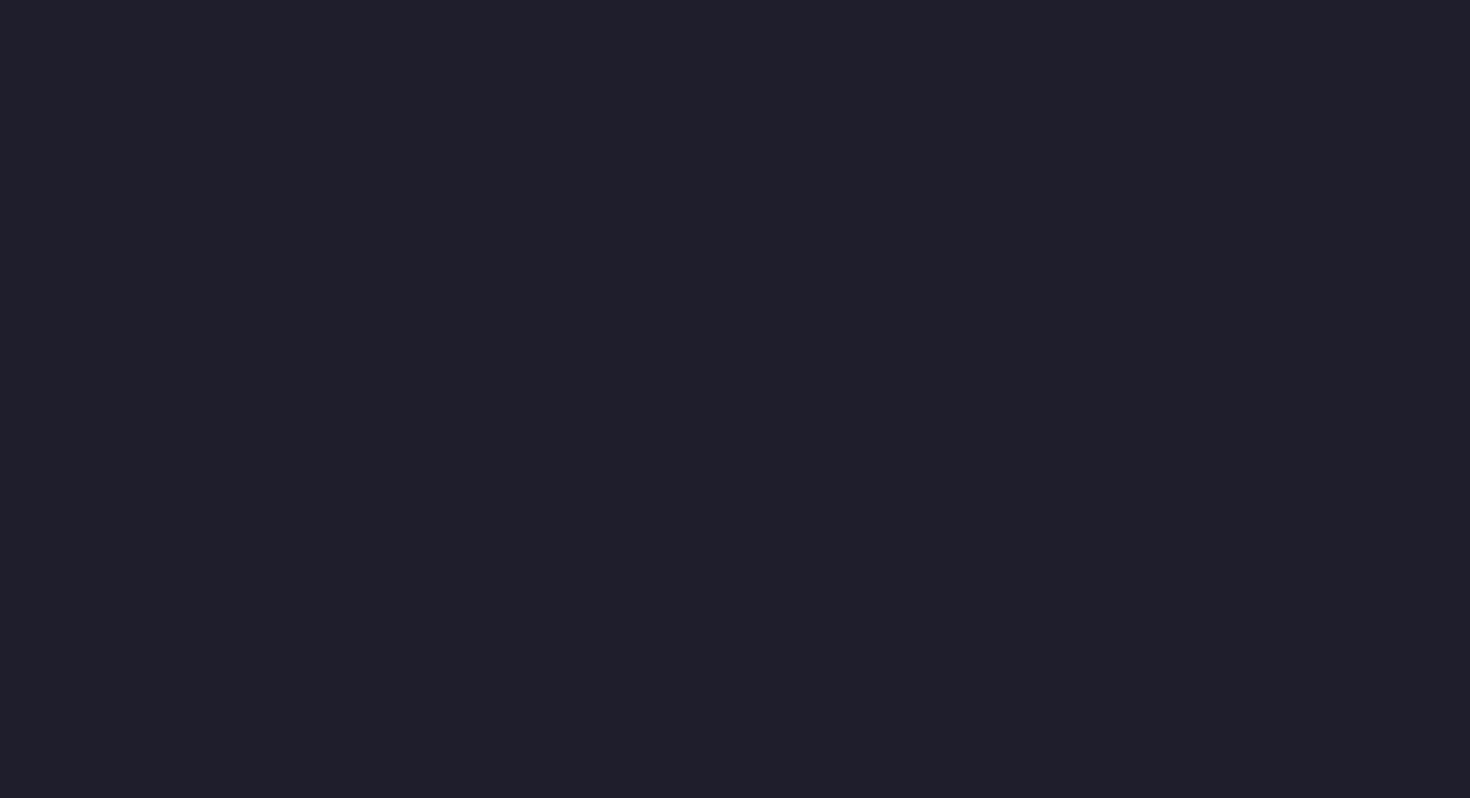 scroll, scrollTop: 0, scrollLeft: 0, axis: both 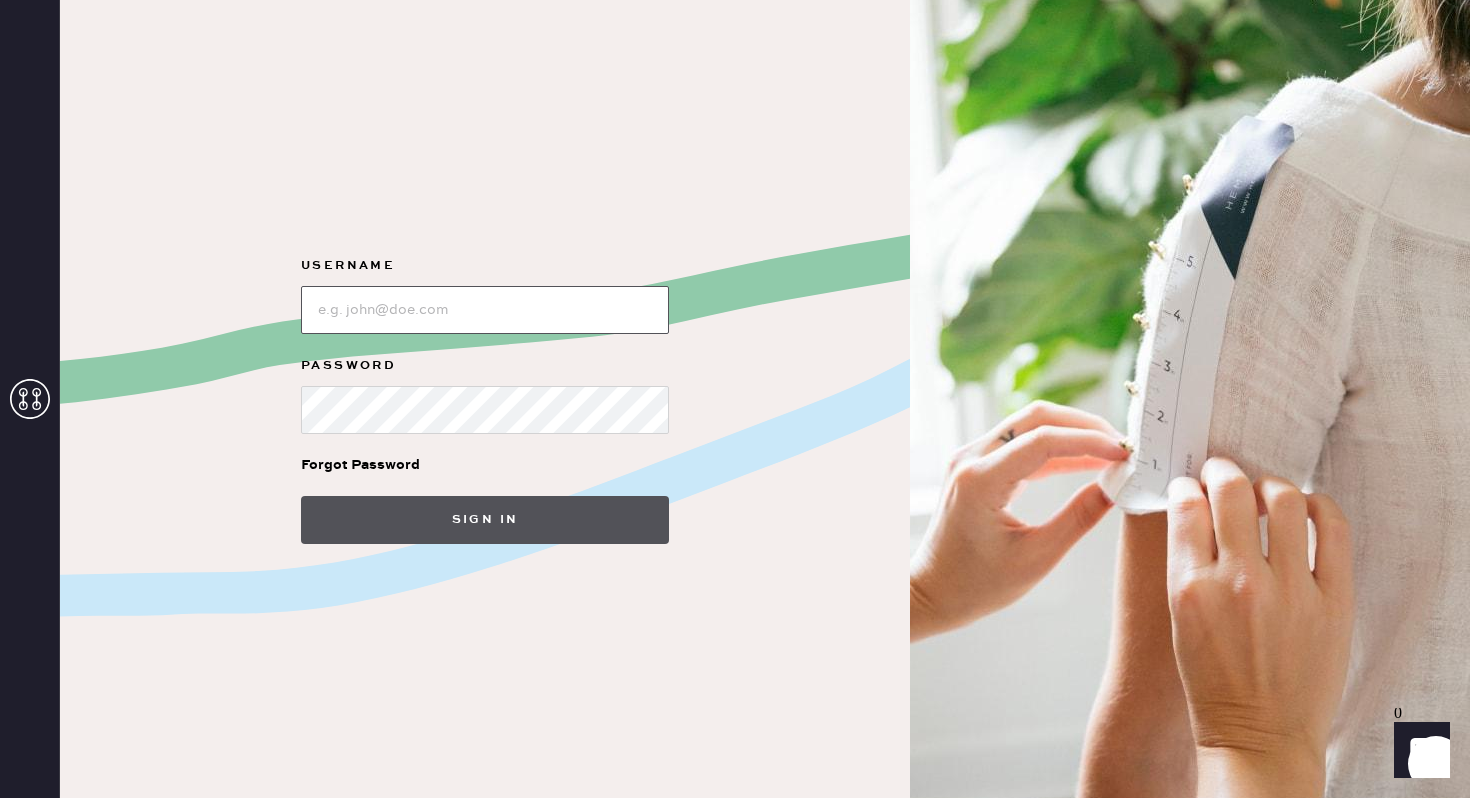 type on "reformationnorthpark" 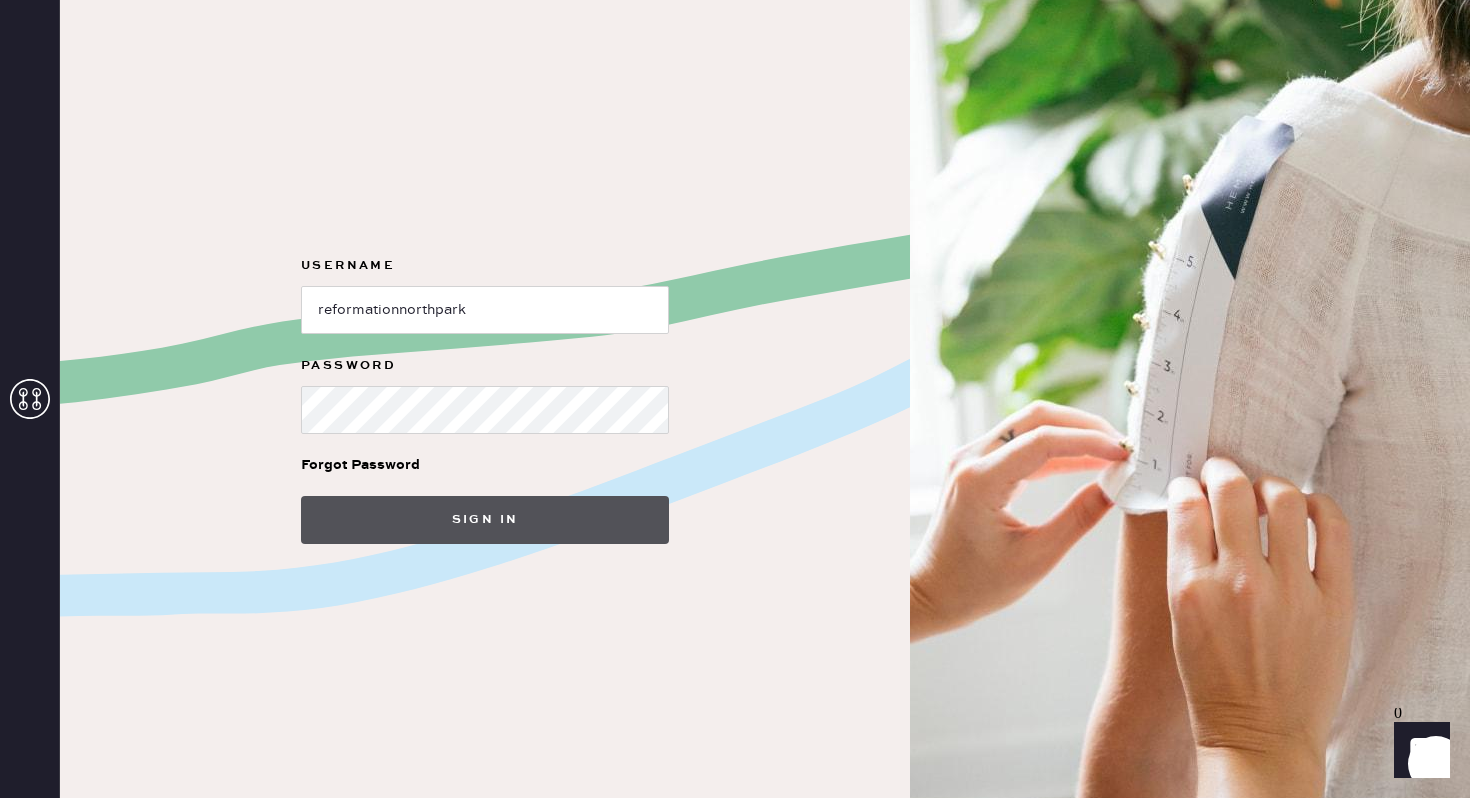 click on "Sign in" at bounding box center (485, 520) 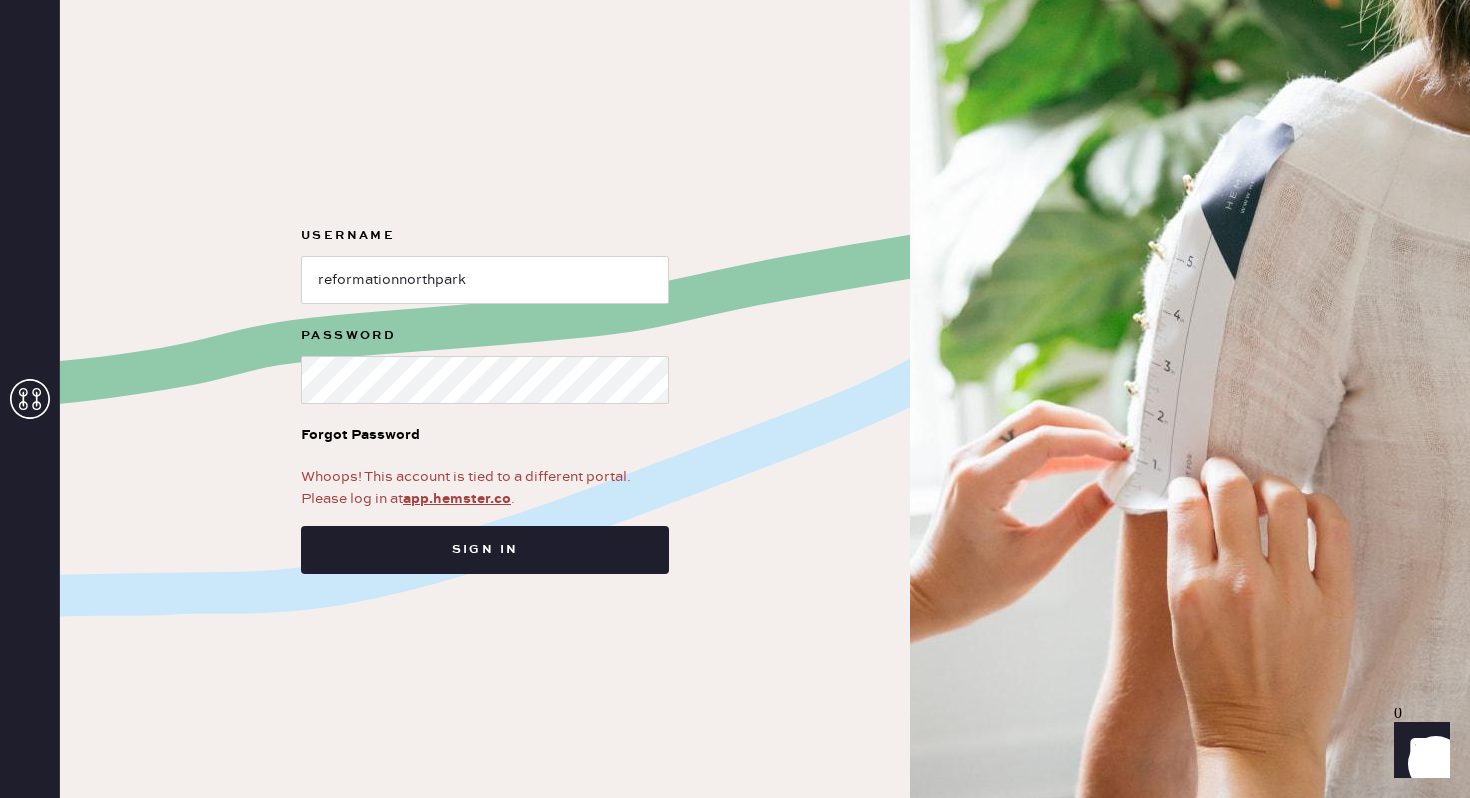 click on "Whoops! This account is tied to a different portal. Please log in at  app.hemster.co ." at bounding box center [485, 488] 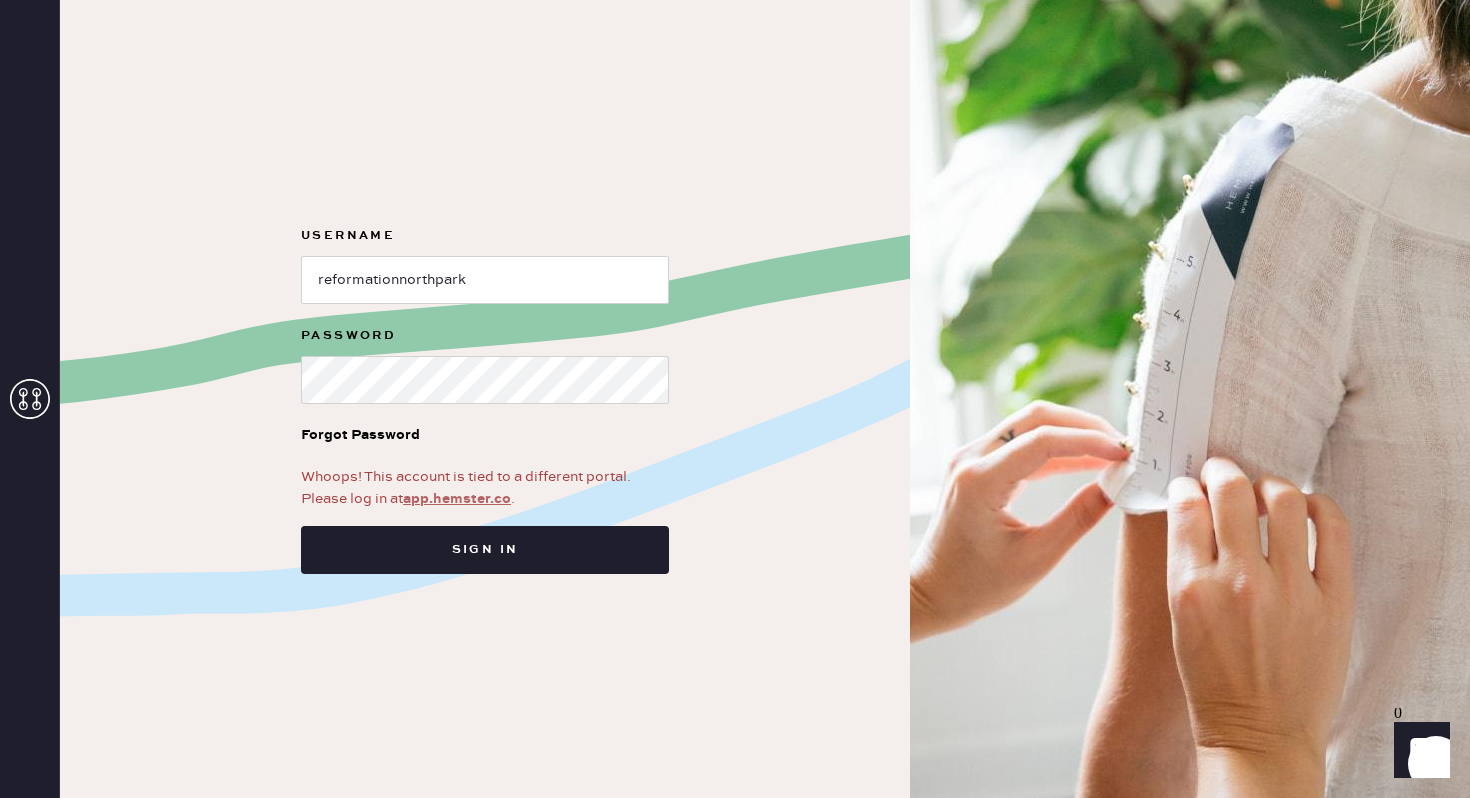 click on "app.hemster.co" at bounding box center [457, 499] 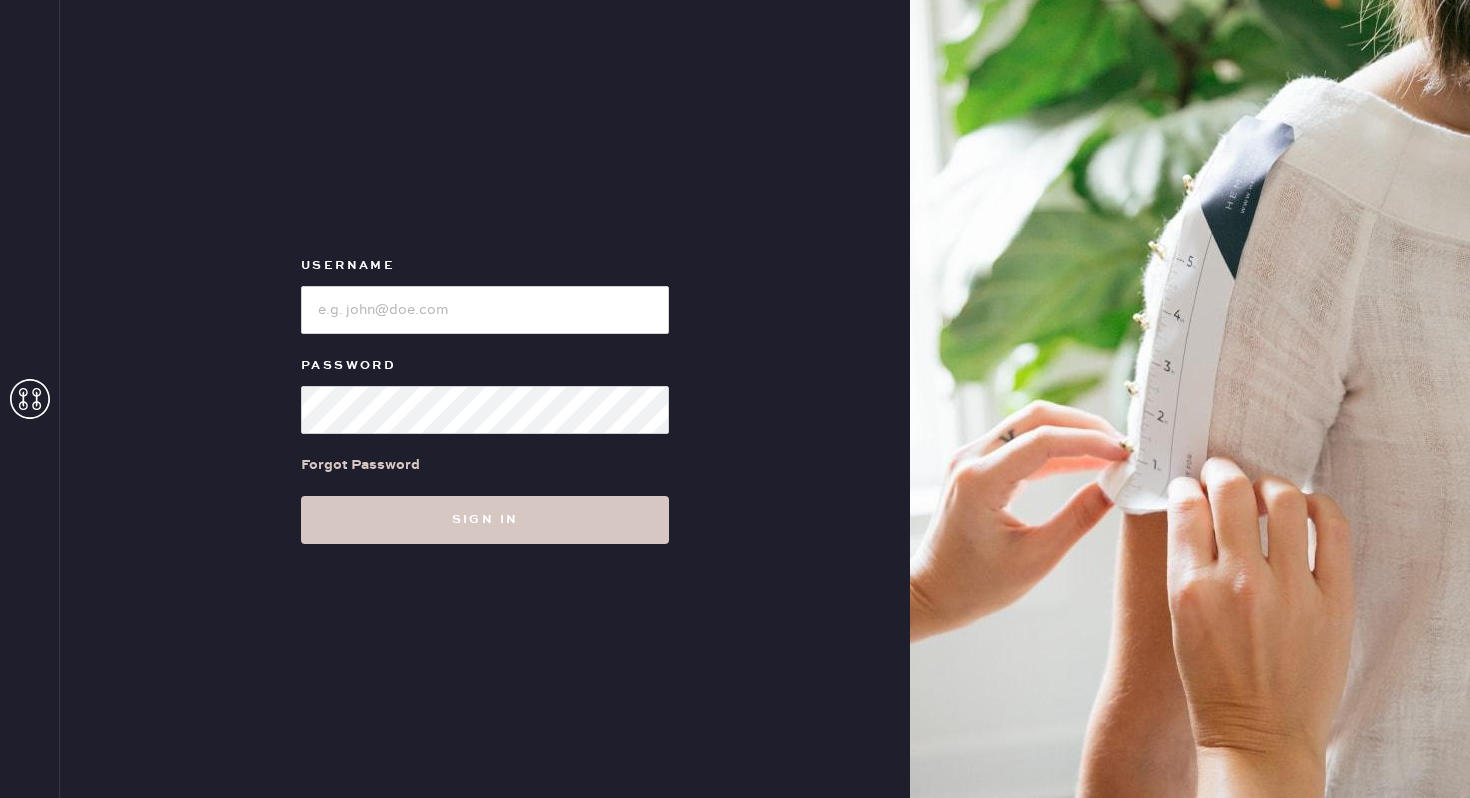 scroll, scrollTop: 0, scrollLeft: 0, axis: both 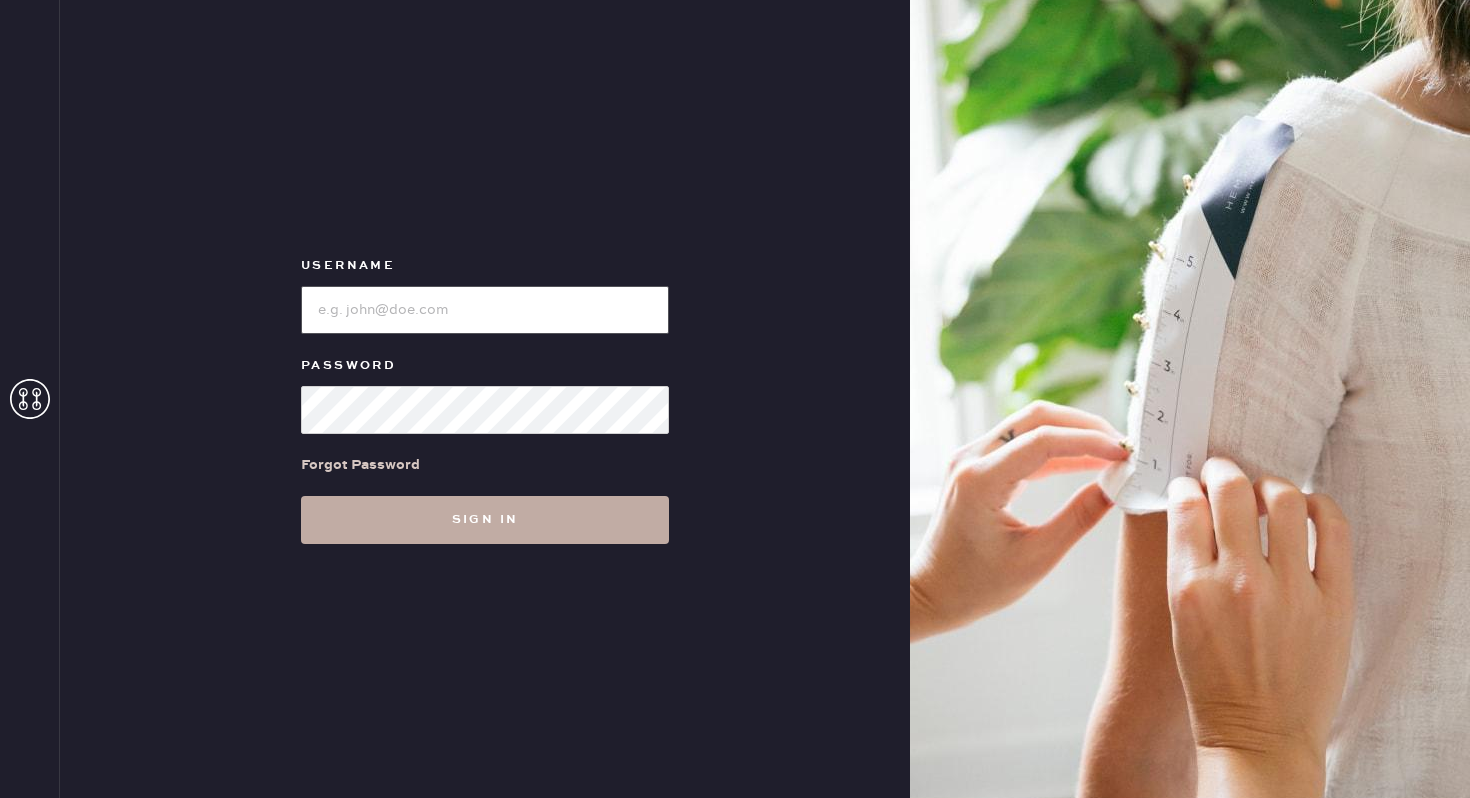 type on "reformationnorthpark" 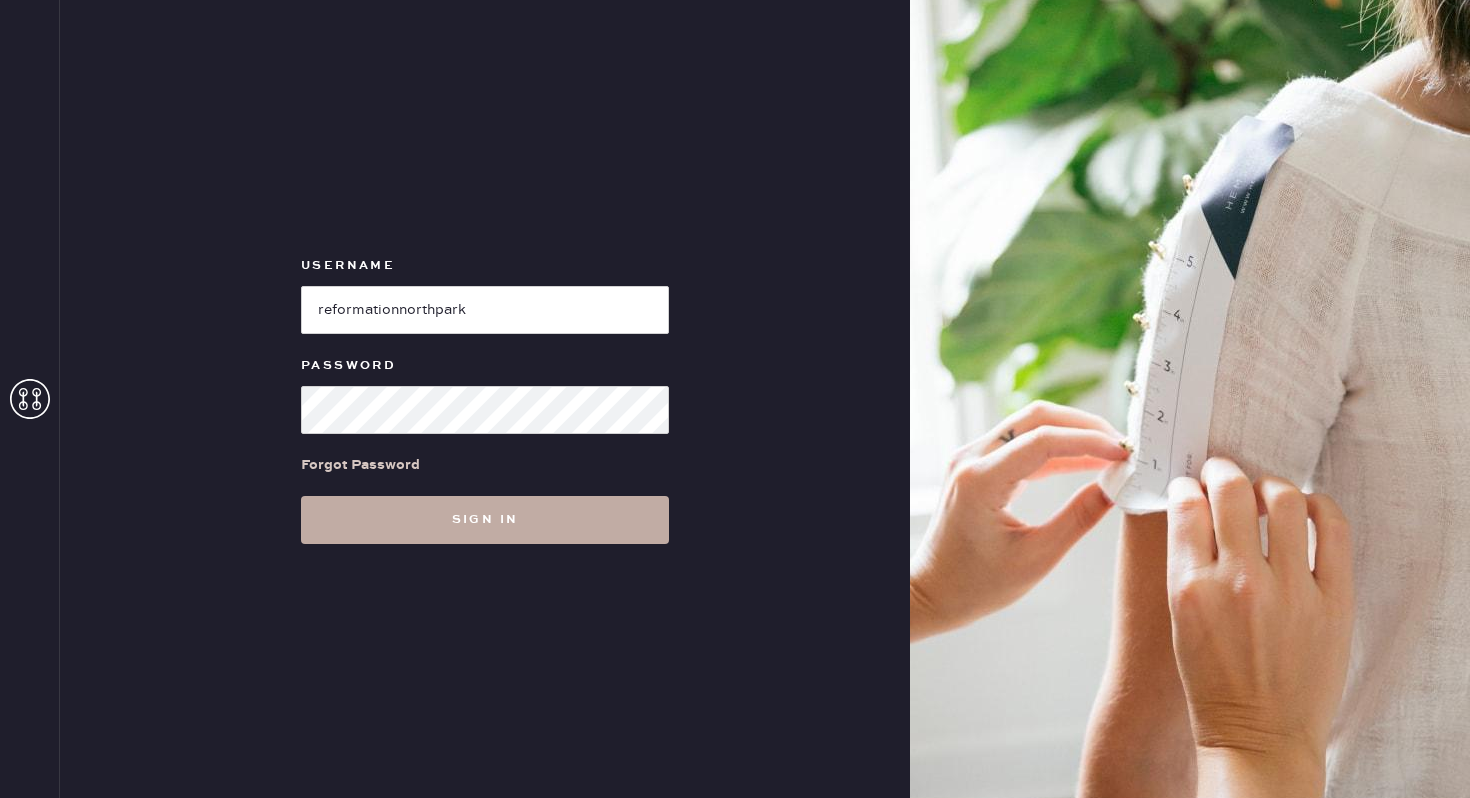 click on "Sign in" at bounding box center [485, 520] 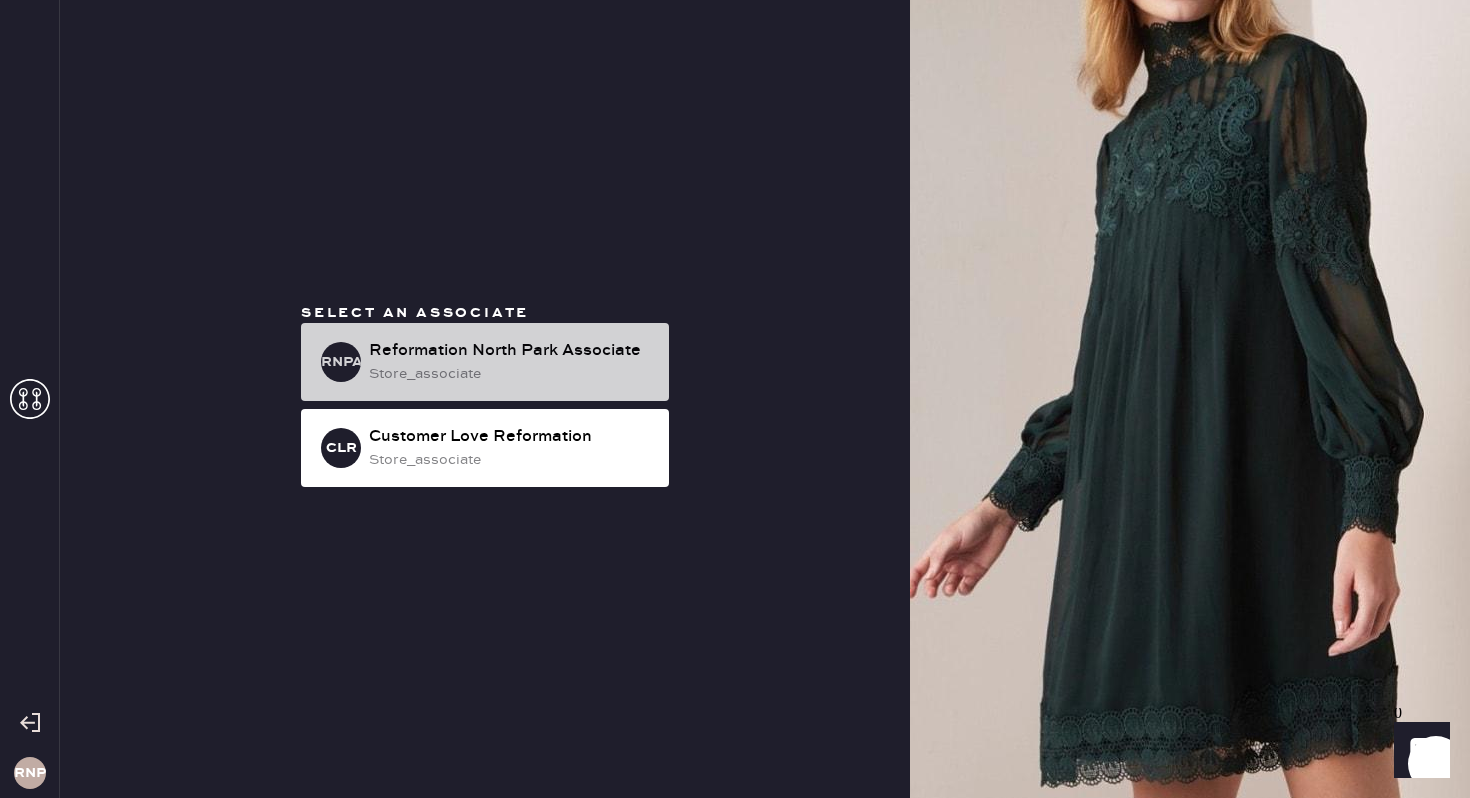 click on "Reformation North Park Associate" at bounding box center (511, 351) 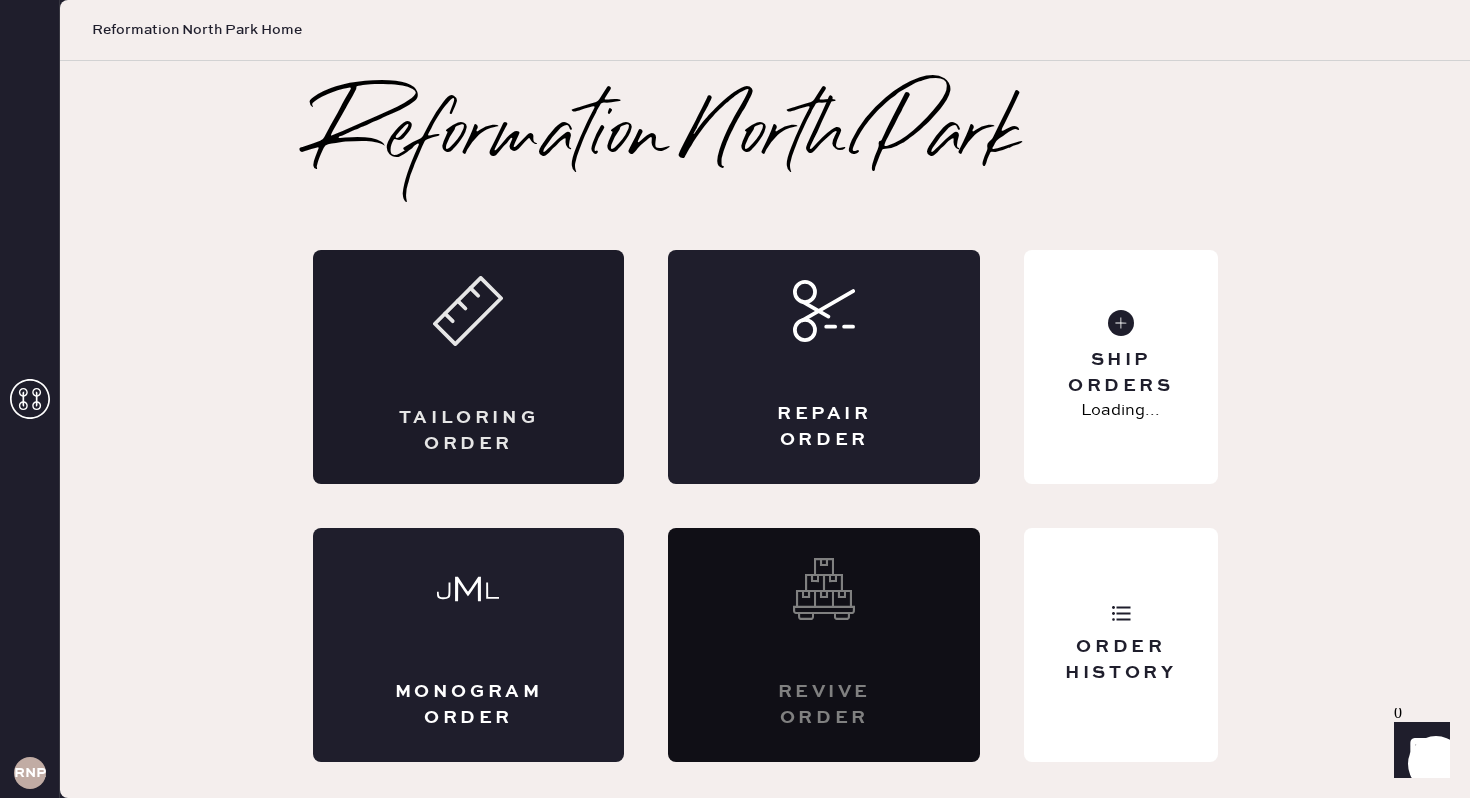 click on "Tailoring Order" at bounding box center (469, 367) 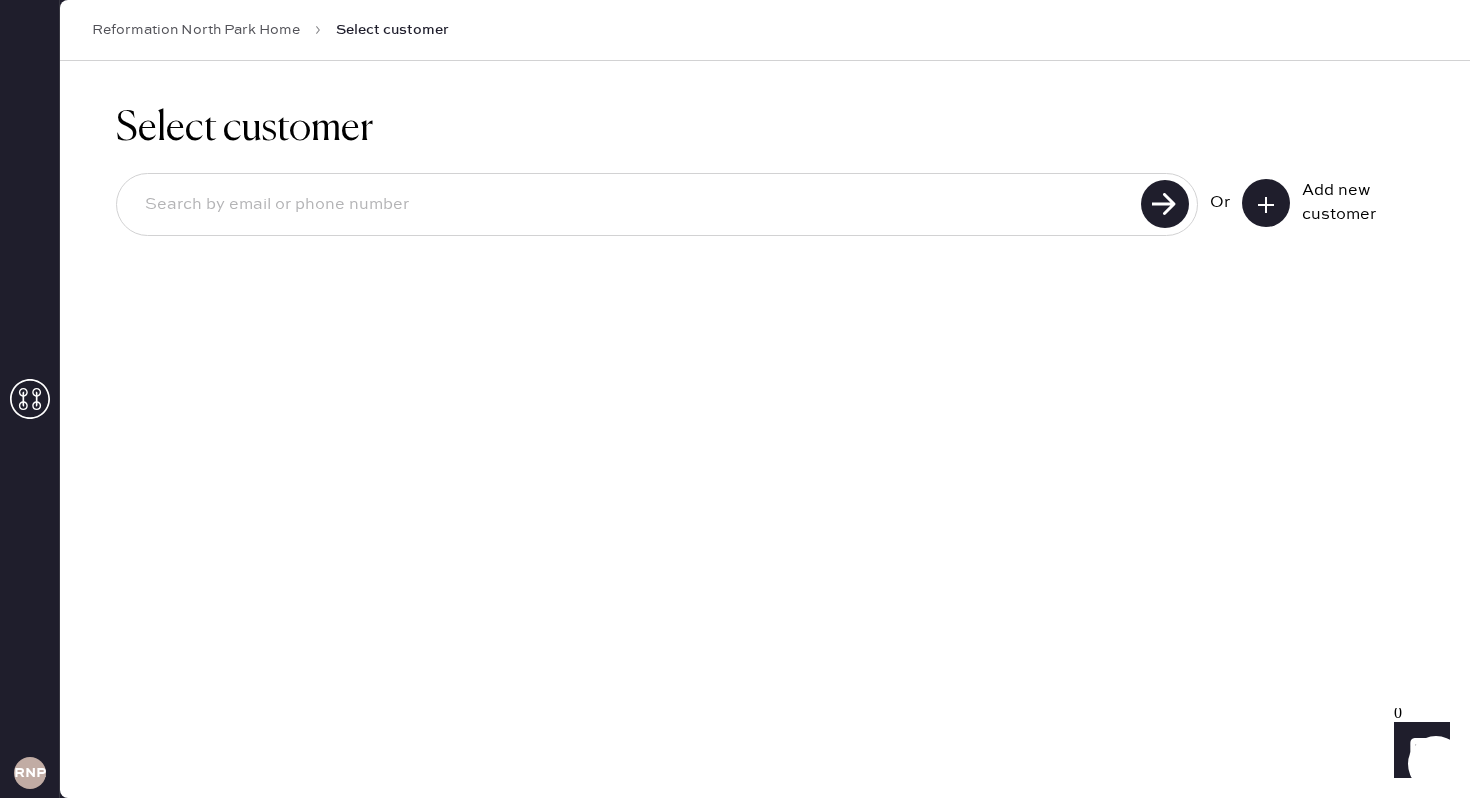 click 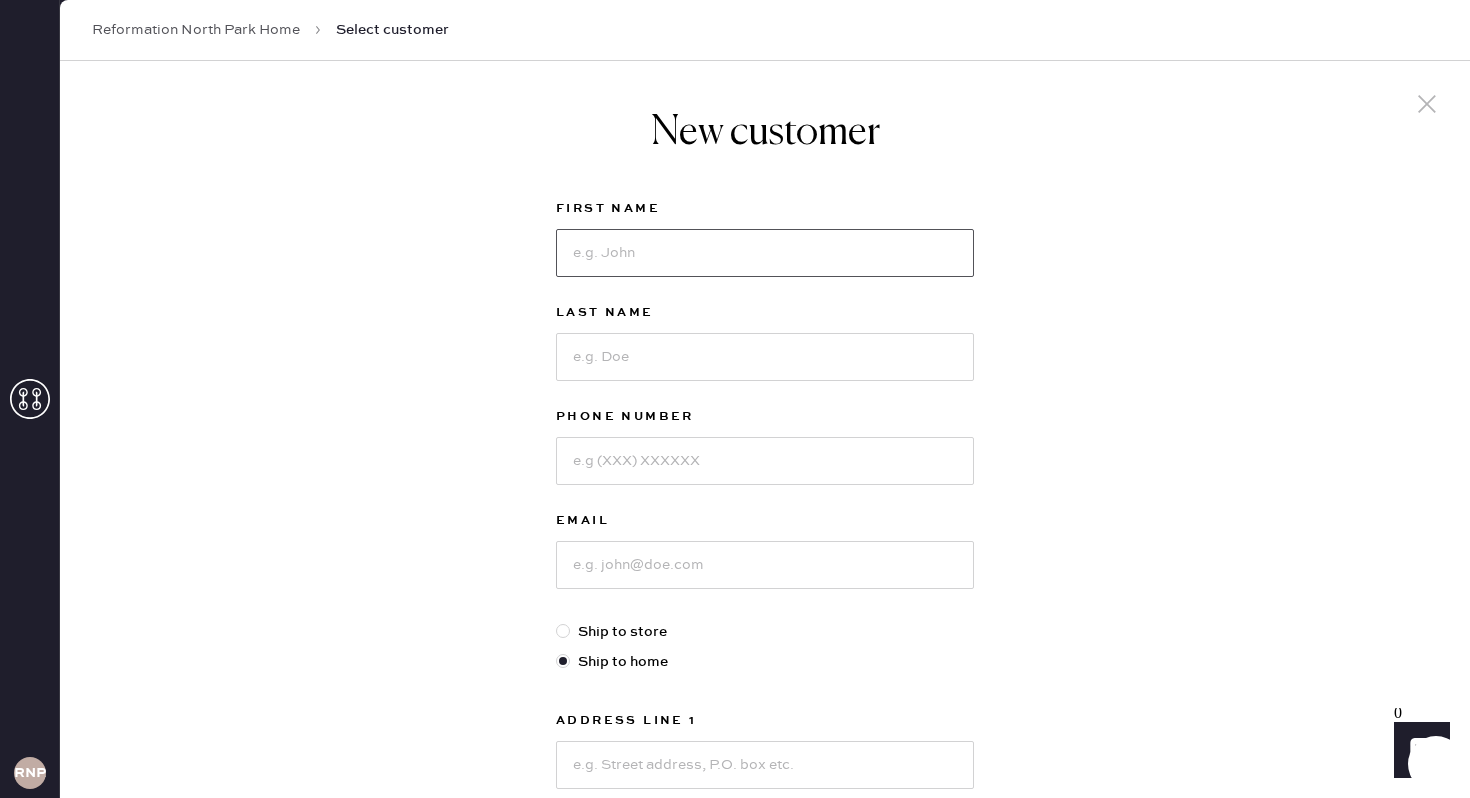 click at bounding box center [765, 253] 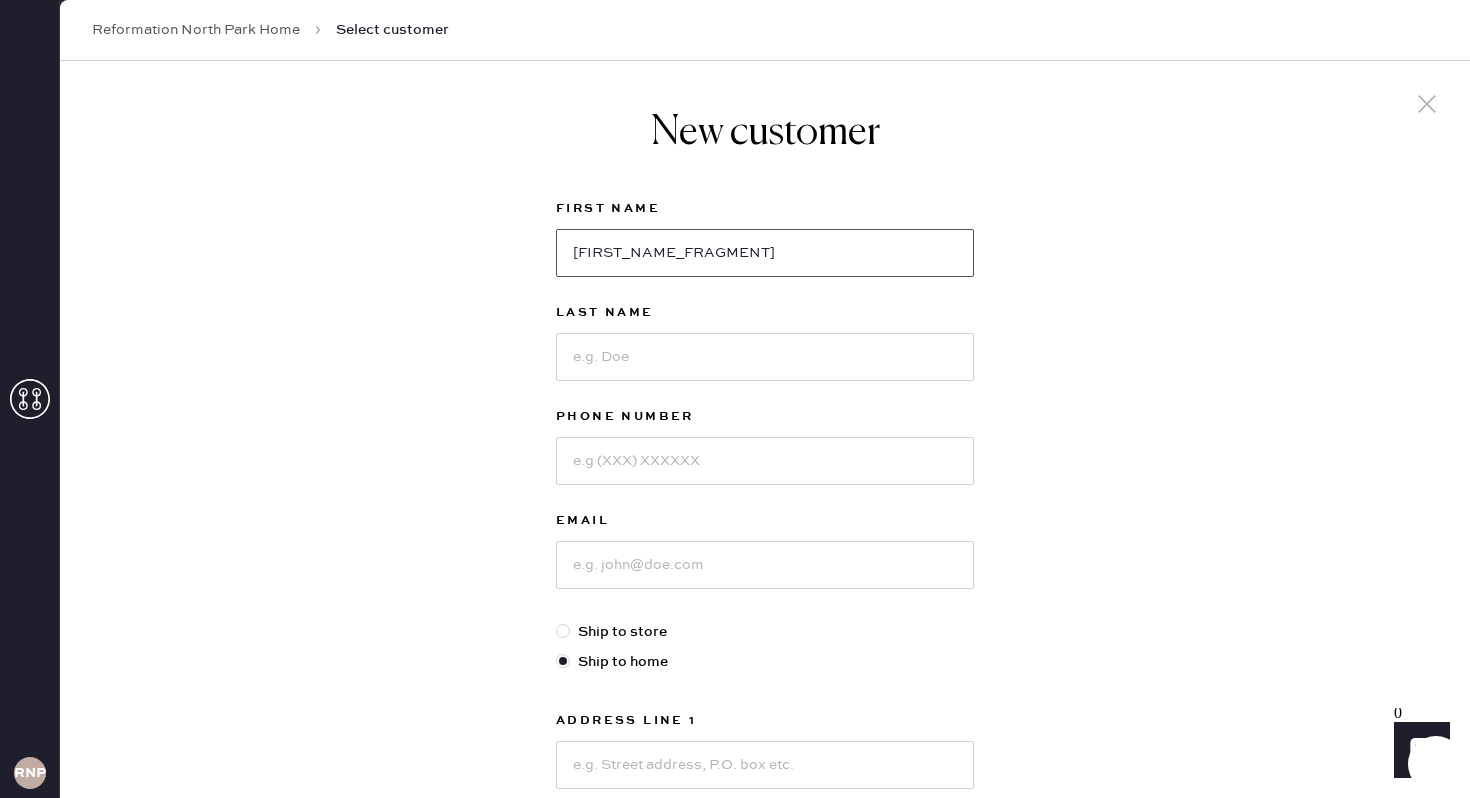 type on "[FIRST_NAME_FRAGMENT]" 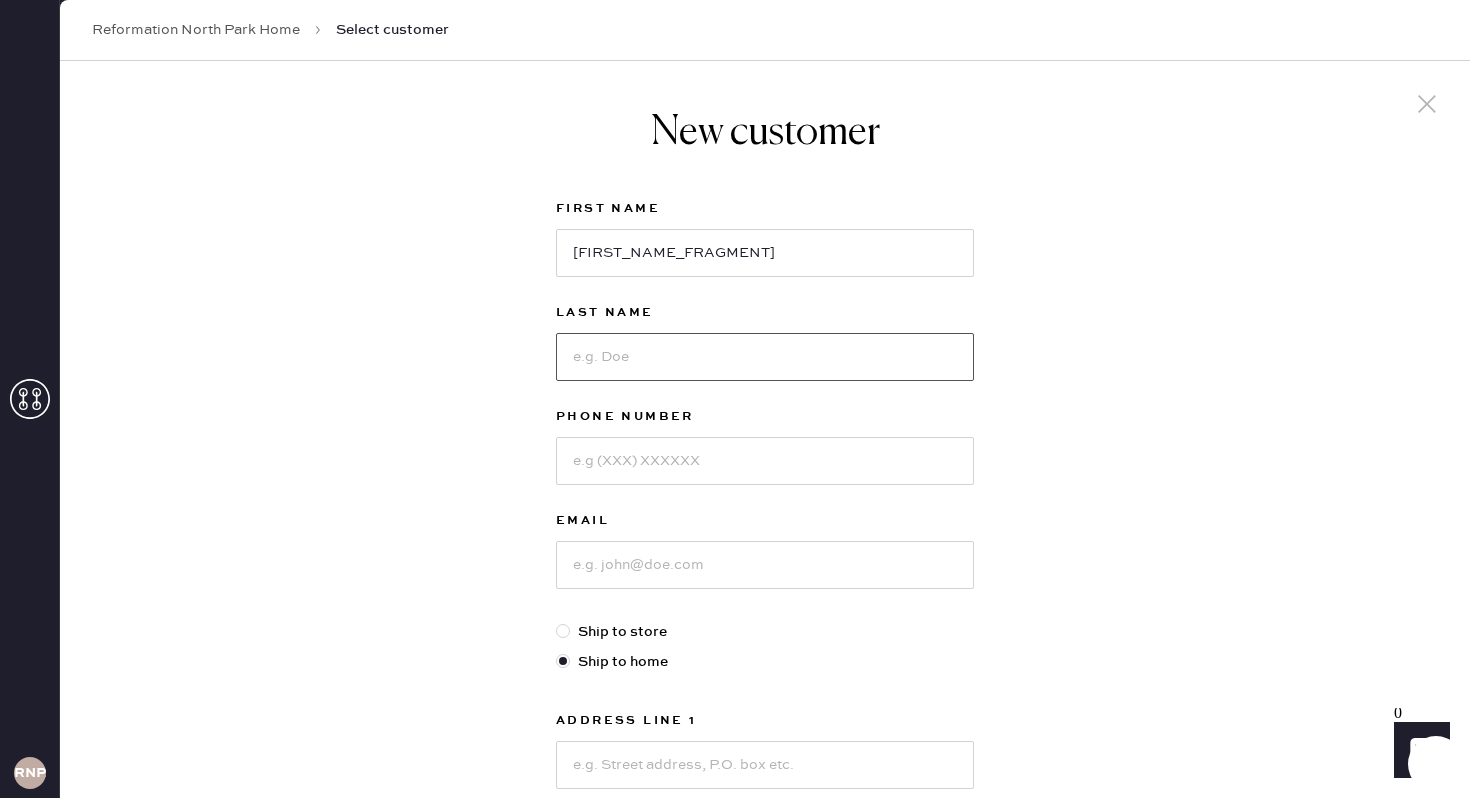 click at bounding box center [765, 357] 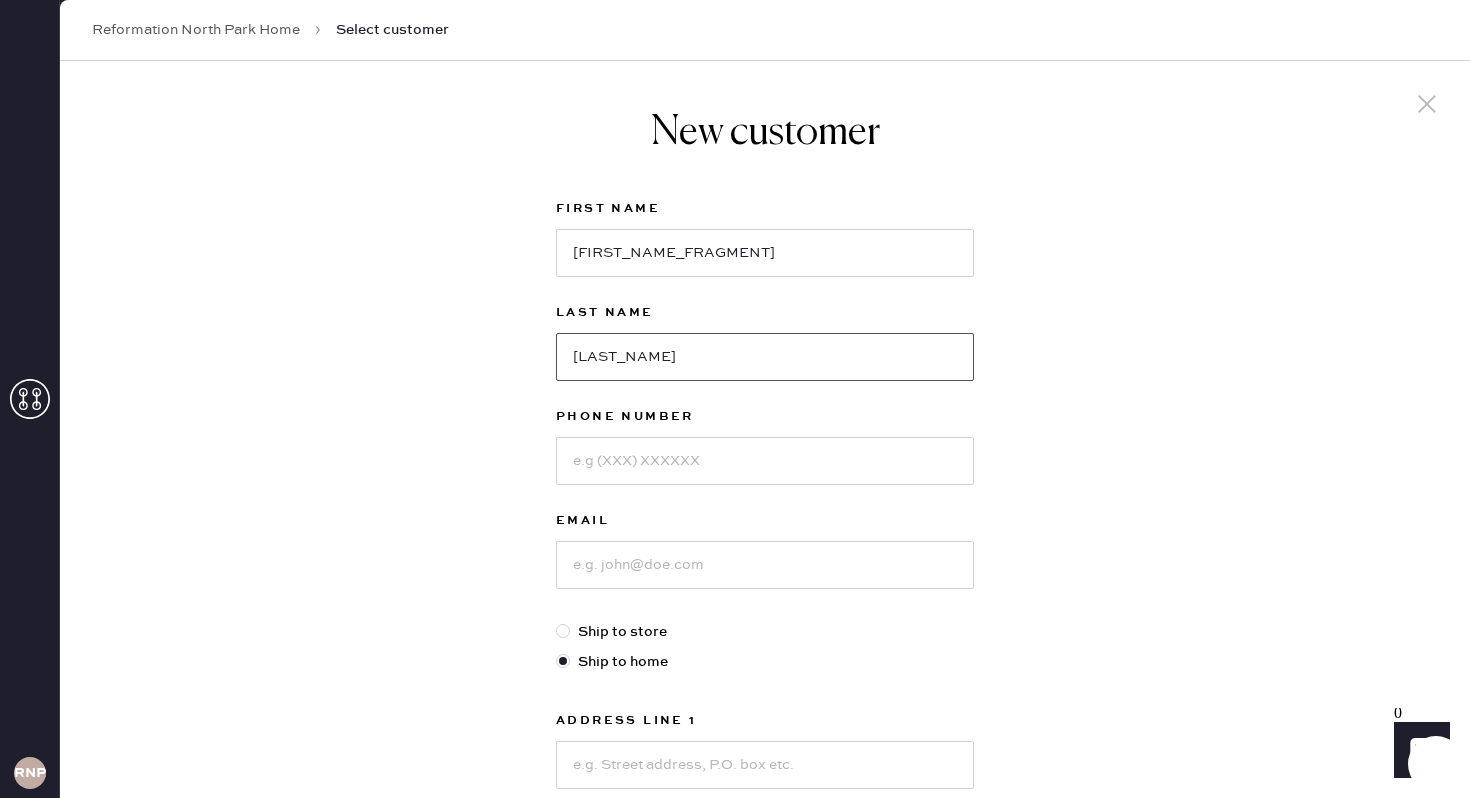 type on "[LAST_NAME]" 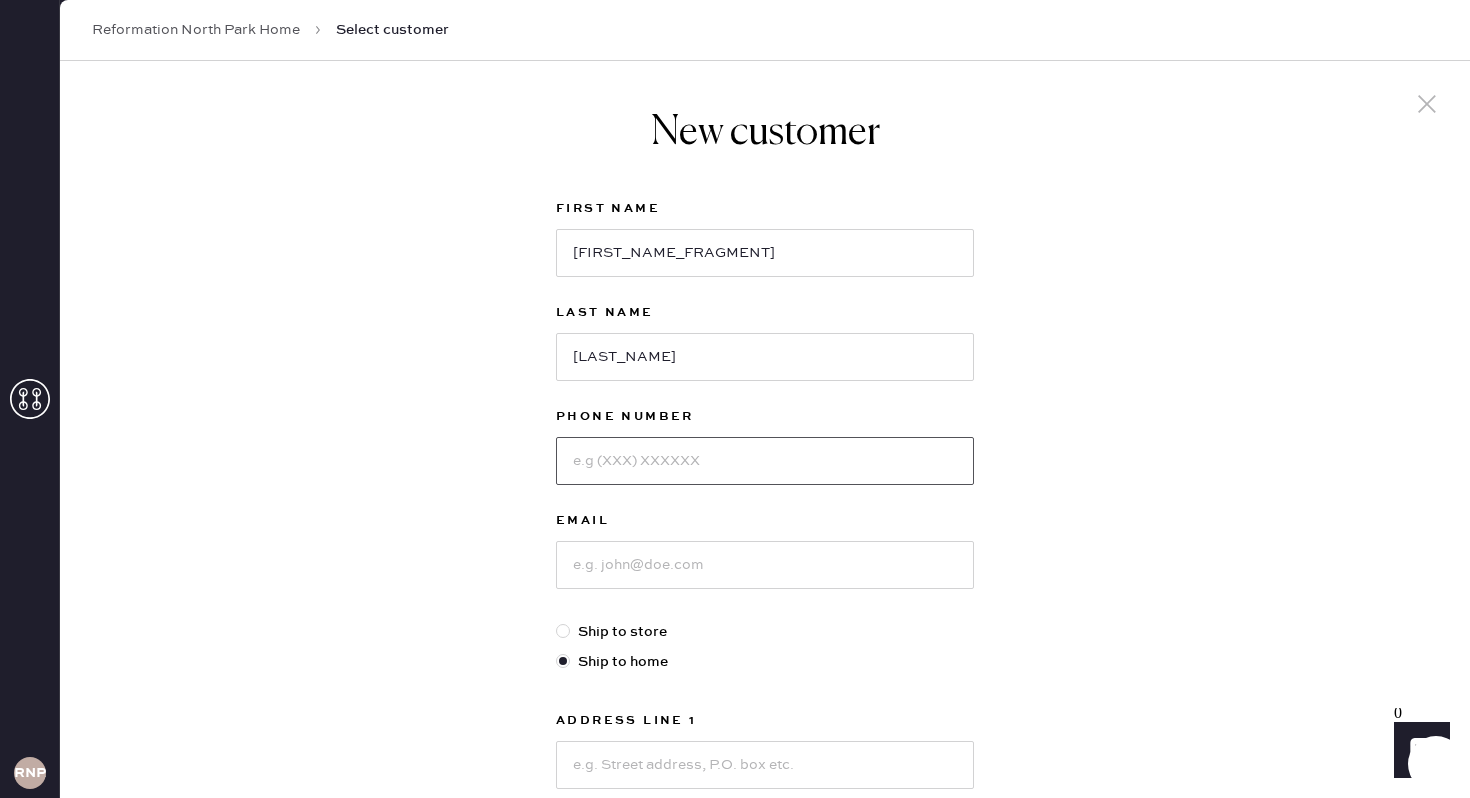 click at bounding box center (765, 461) 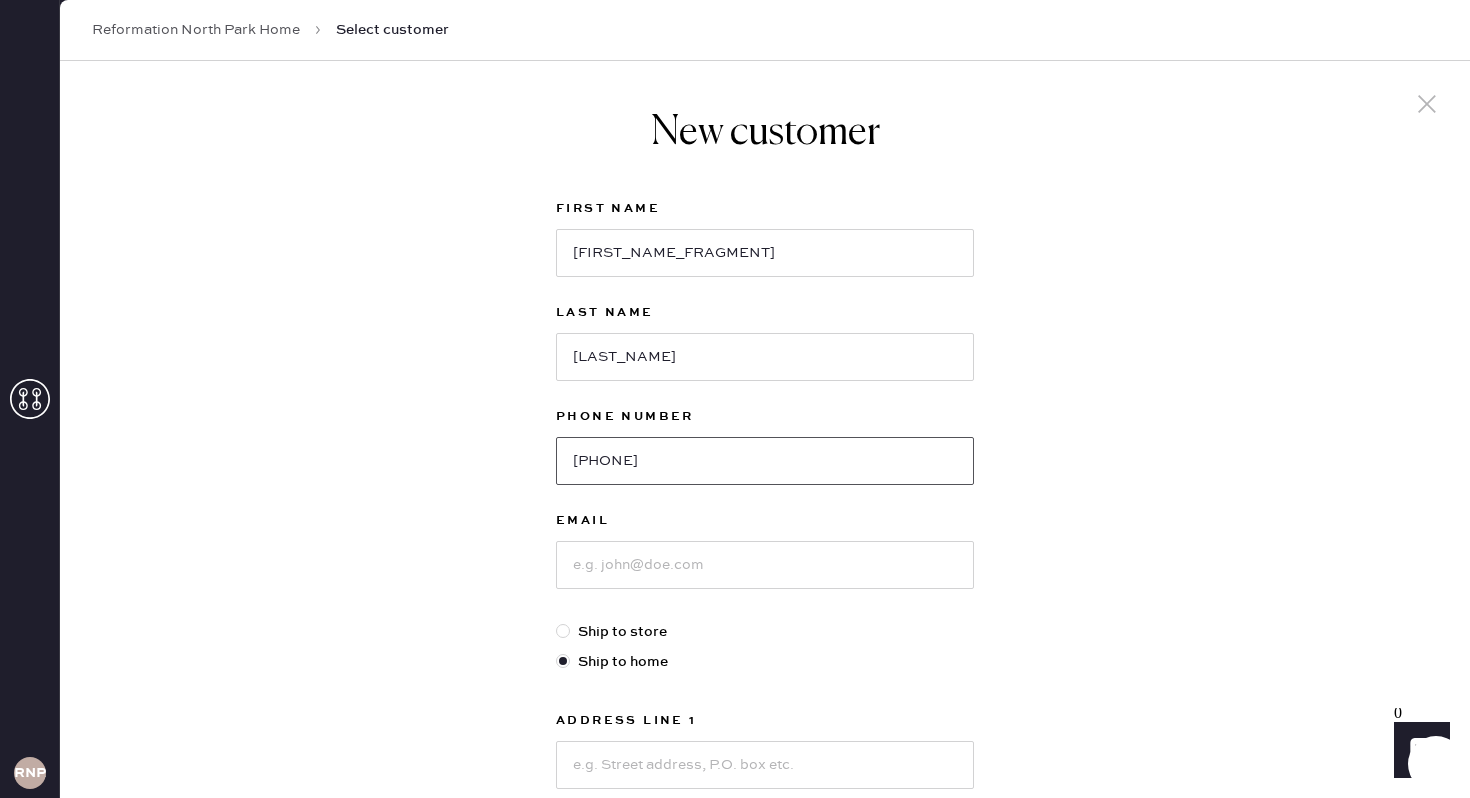 type on "[PHONE]" 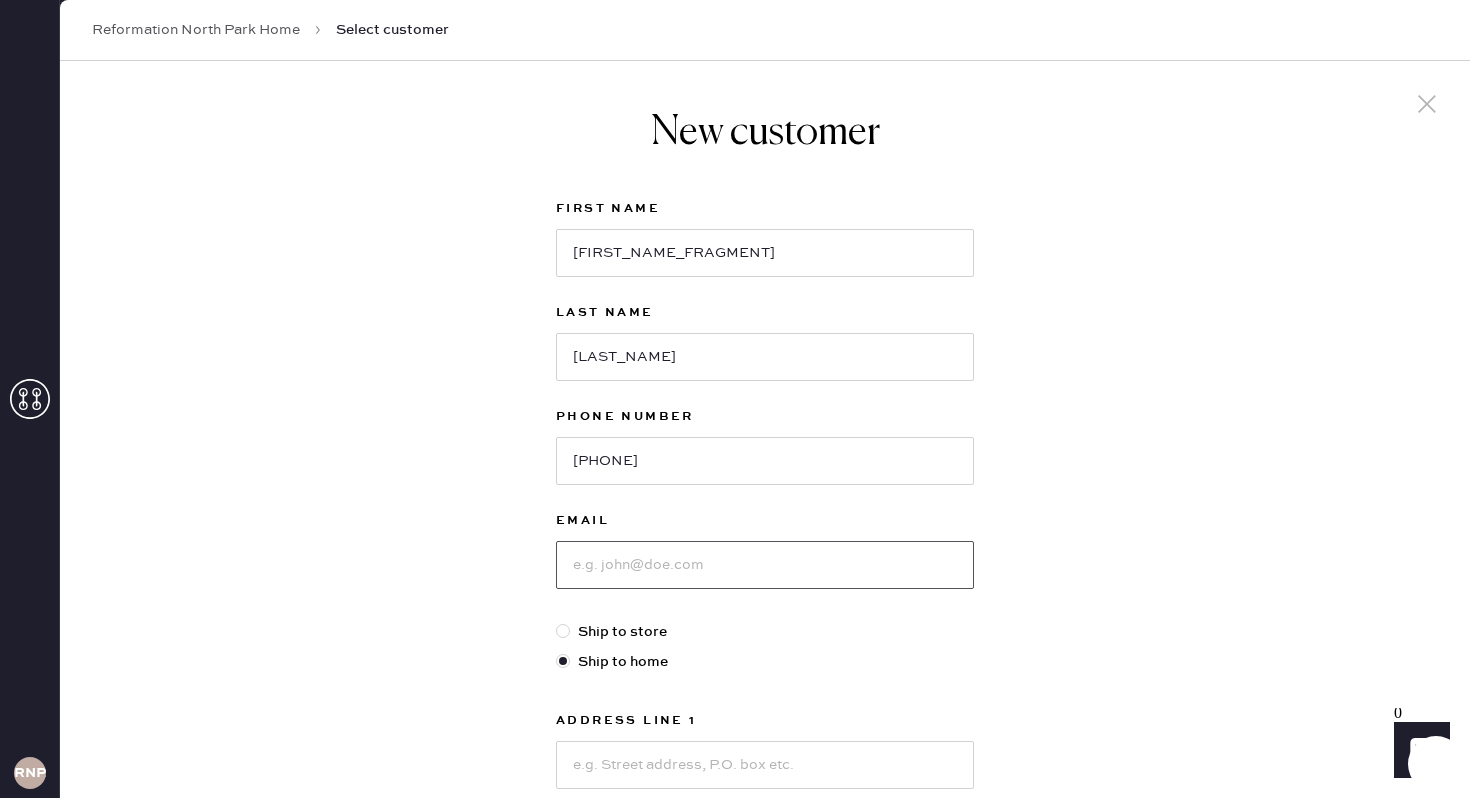 click at bounding box center (765, 565) 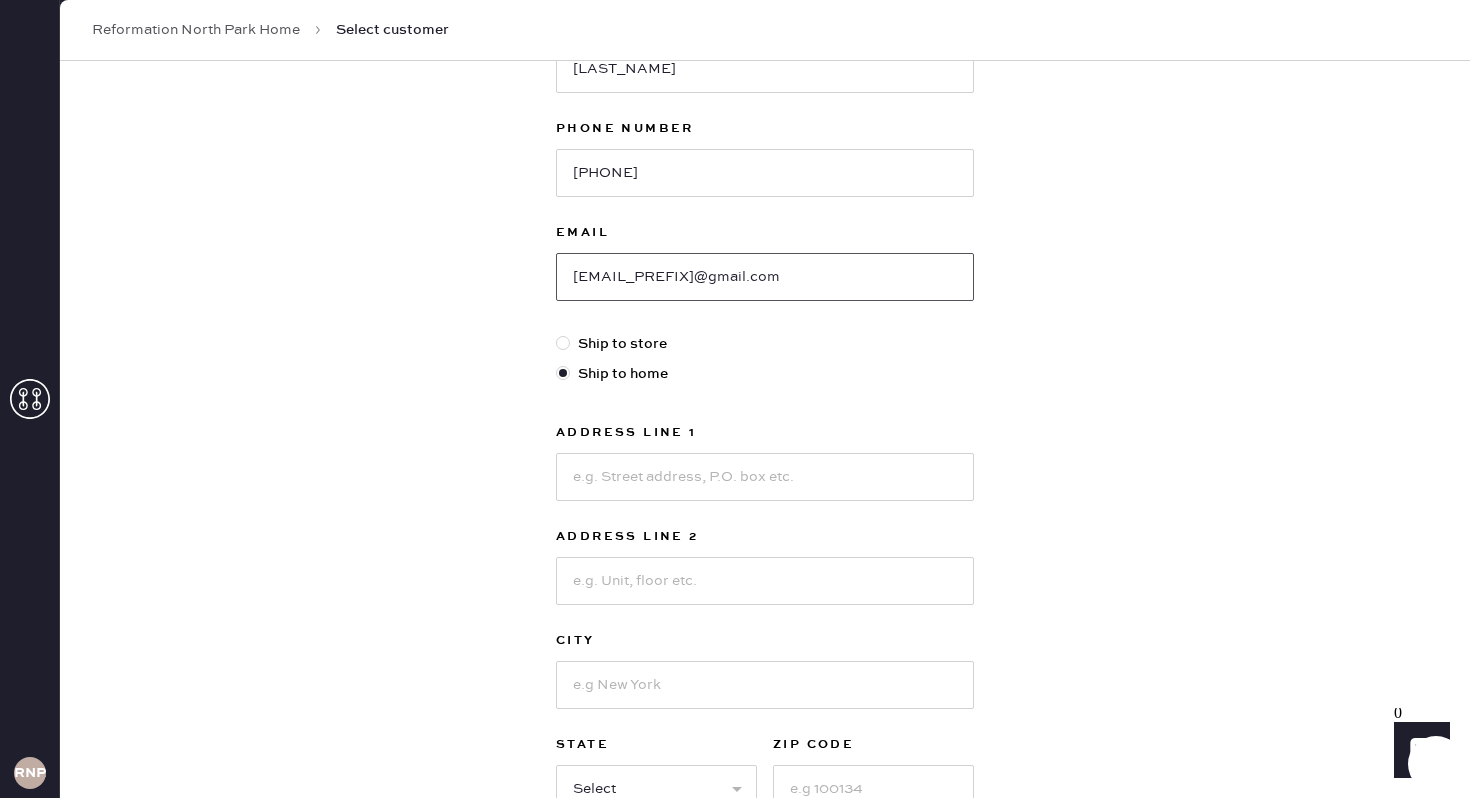 scroll, scrollTop: 321, scrollLeft: 0, axis: vertical 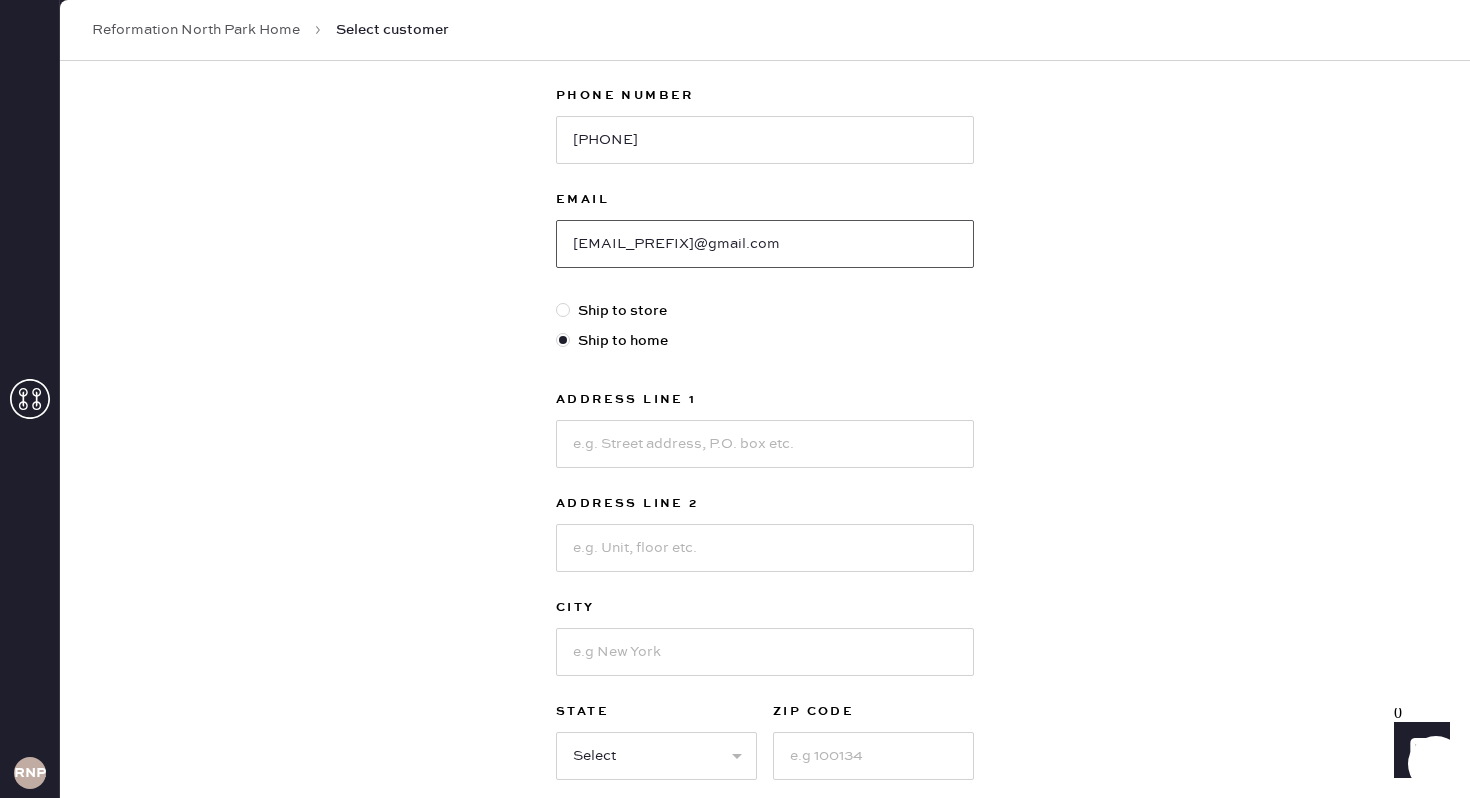type on "[EMAIL_PREFIX]@gmail.com" 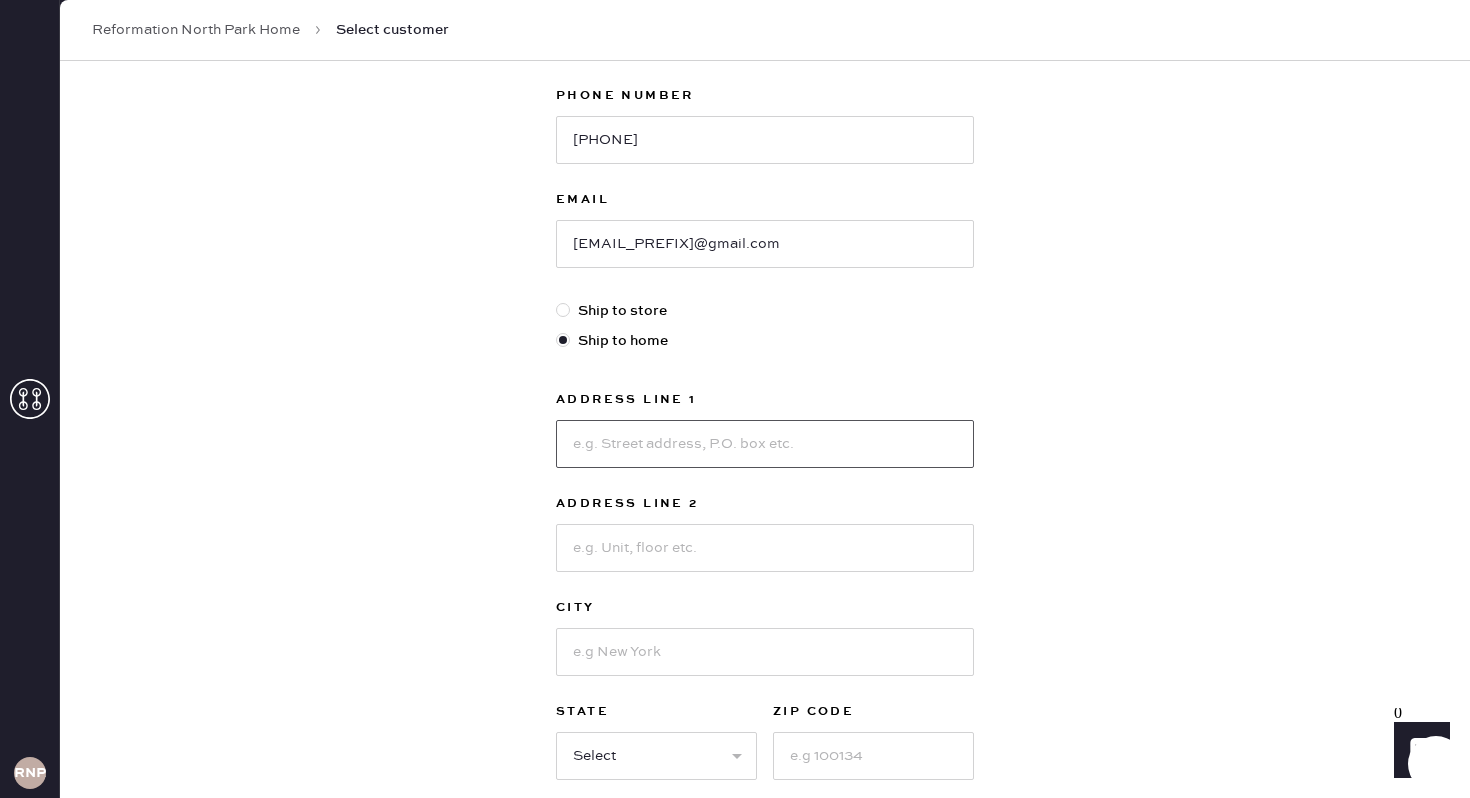 click at bounding box center [765, 444] 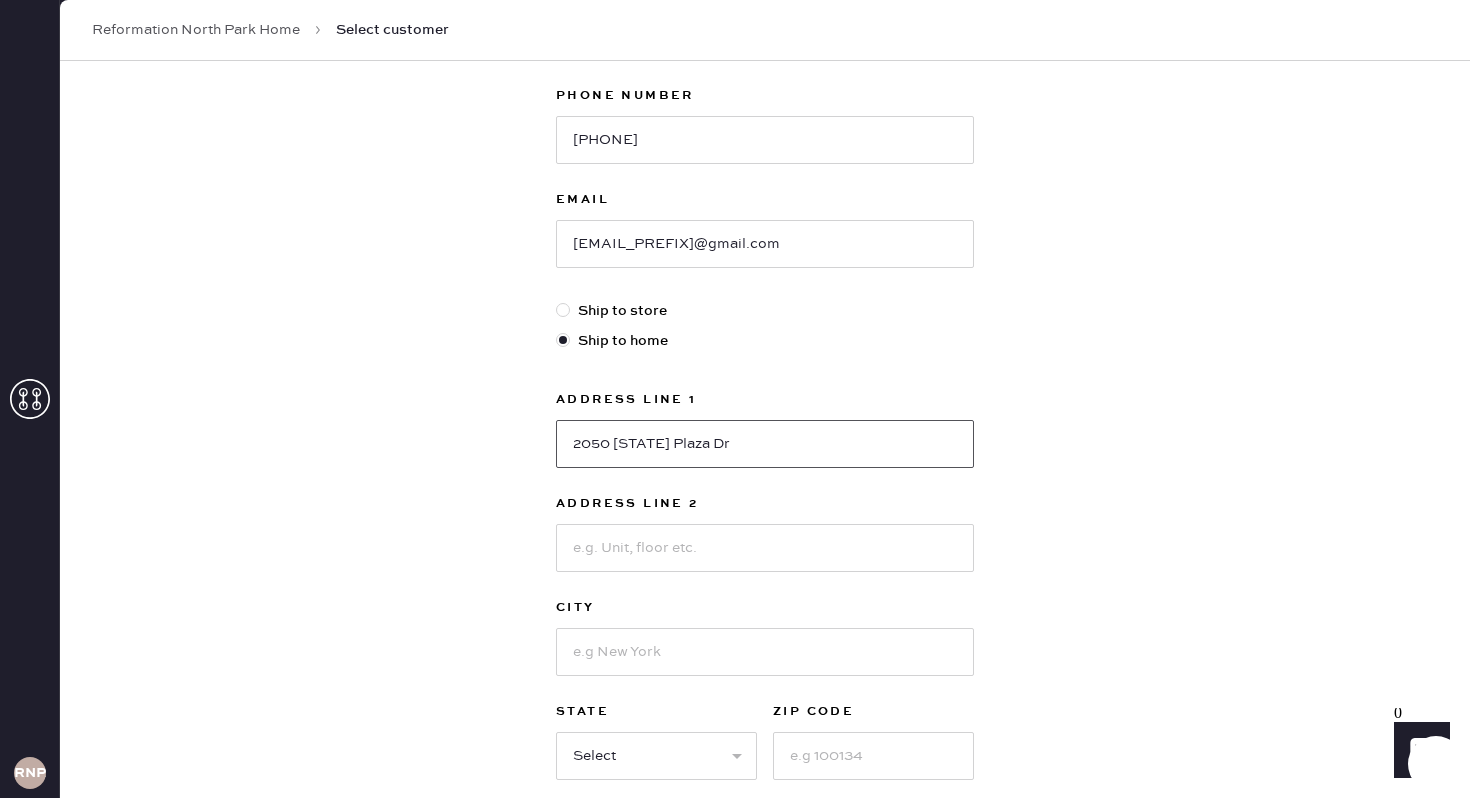 type on "2050 [STATE] Plaza Dr" 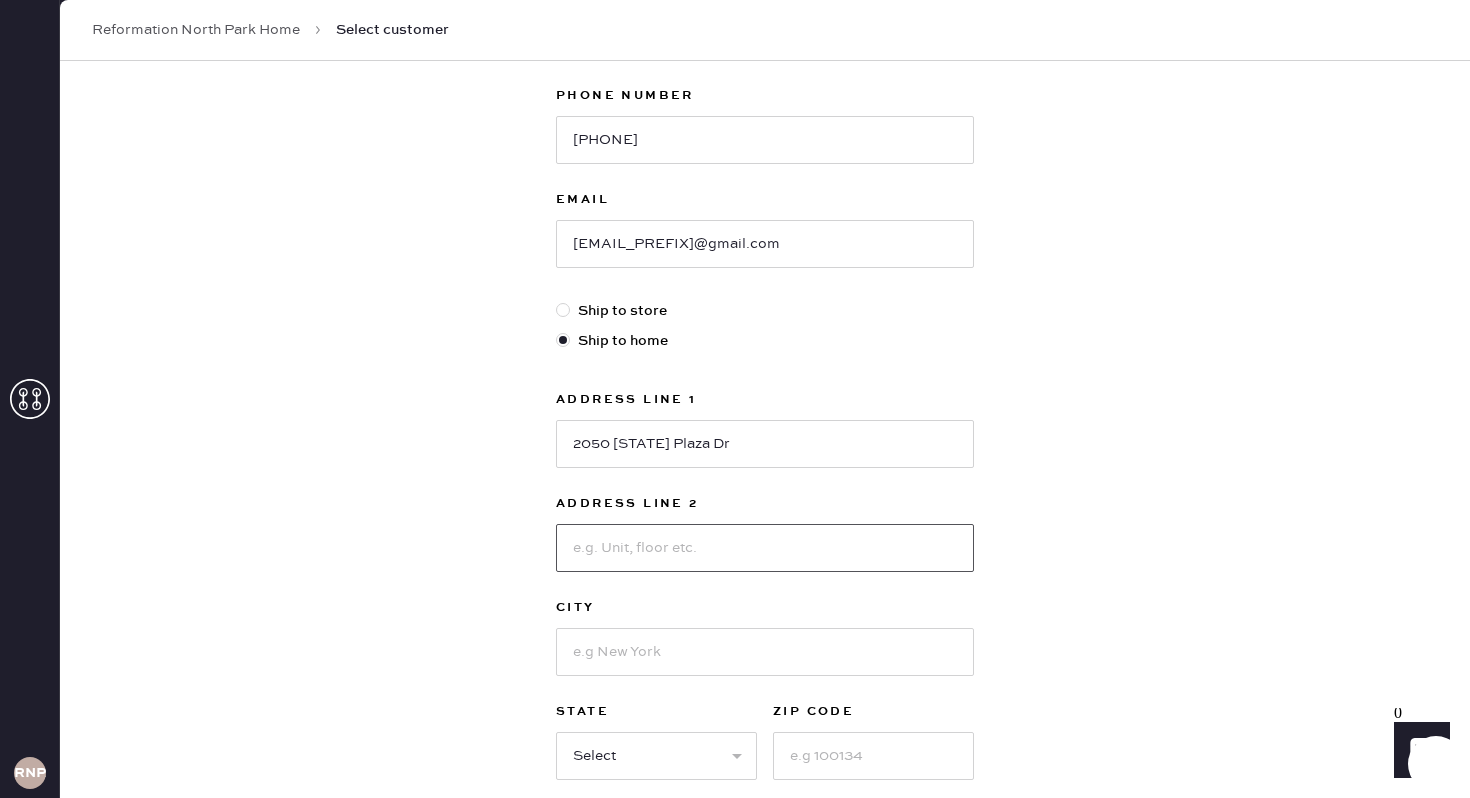 click at bounding box center [765, 548] 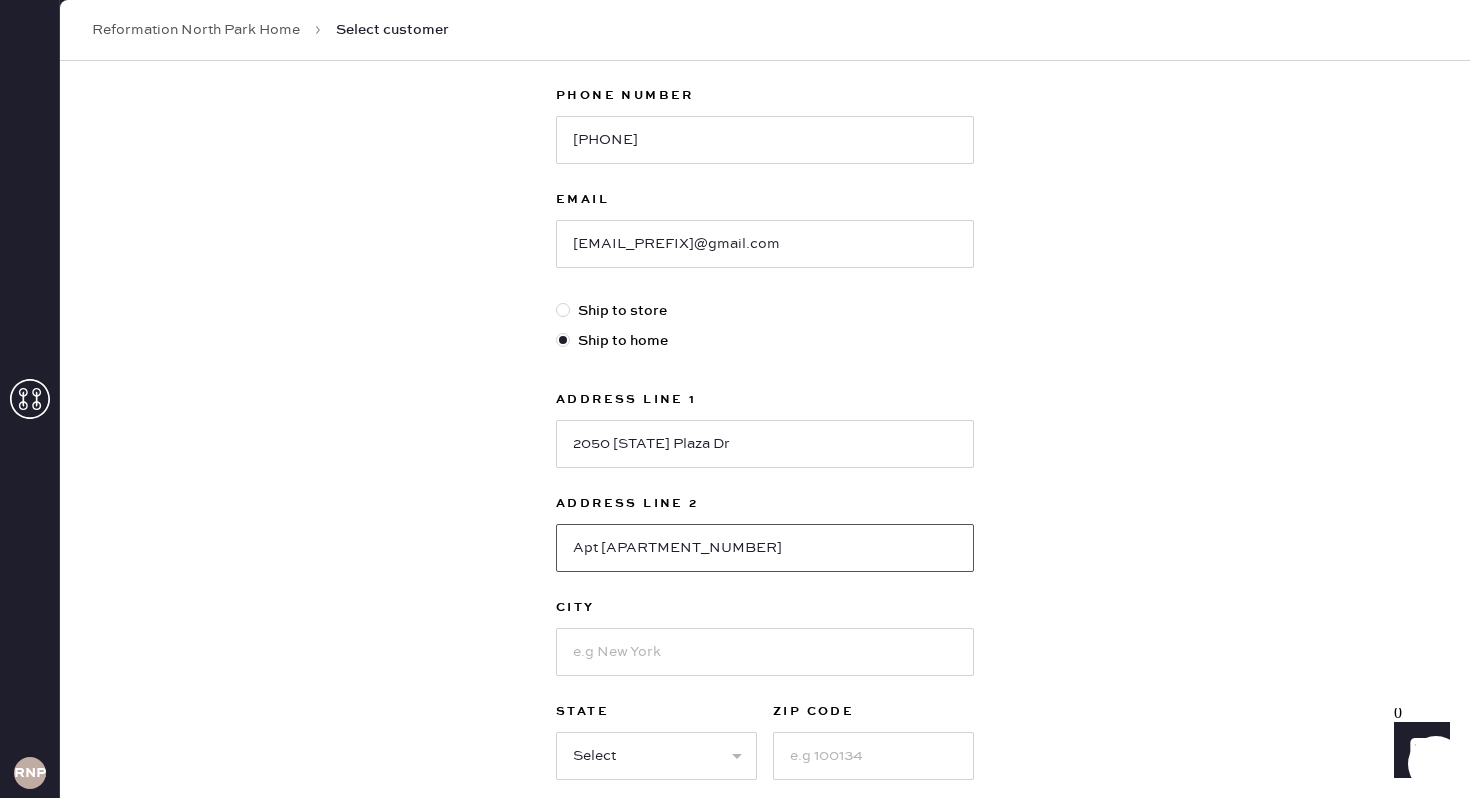 type on "Apt [APARTMENT_NUMBER]" 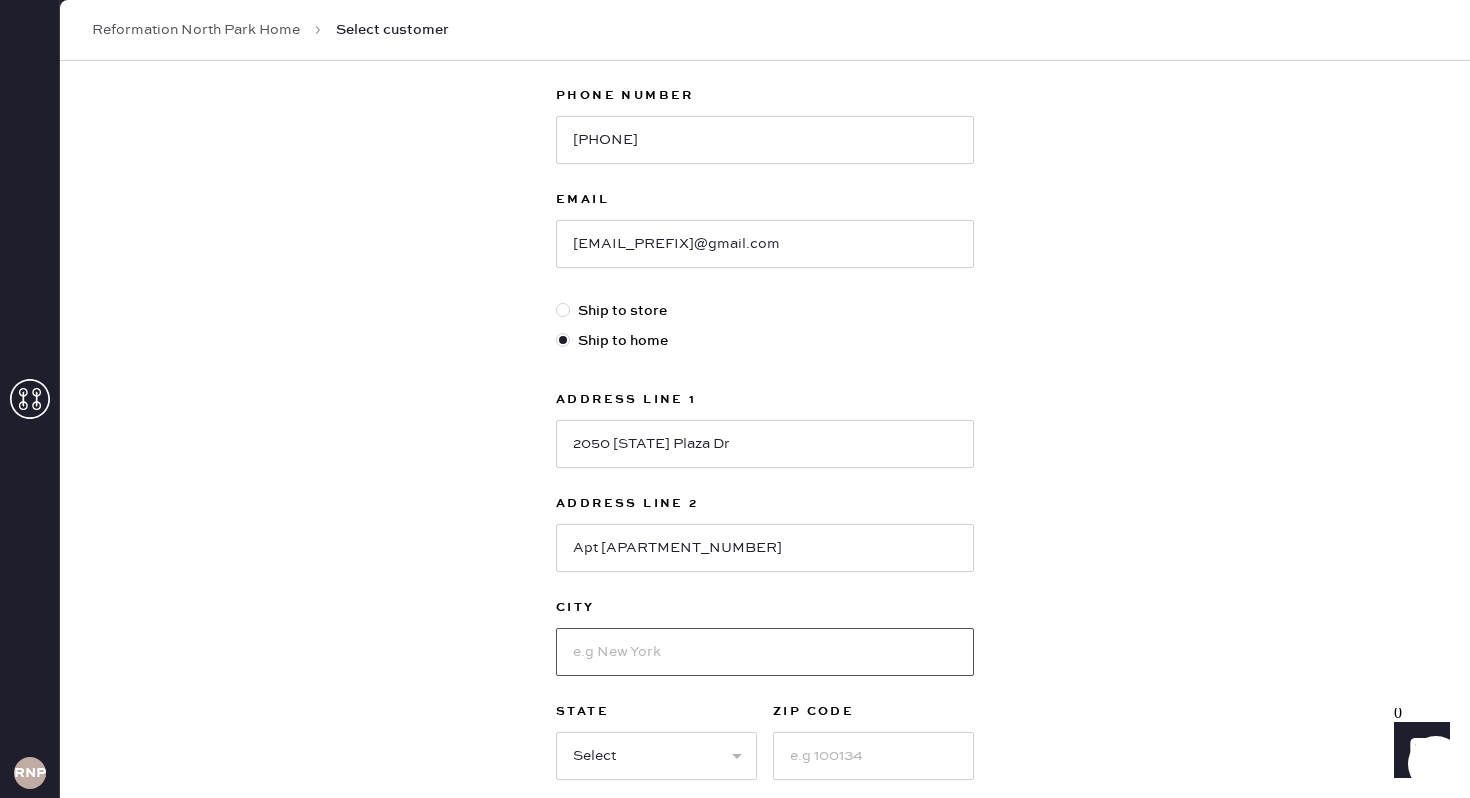 click at bounding box center (765, 652) 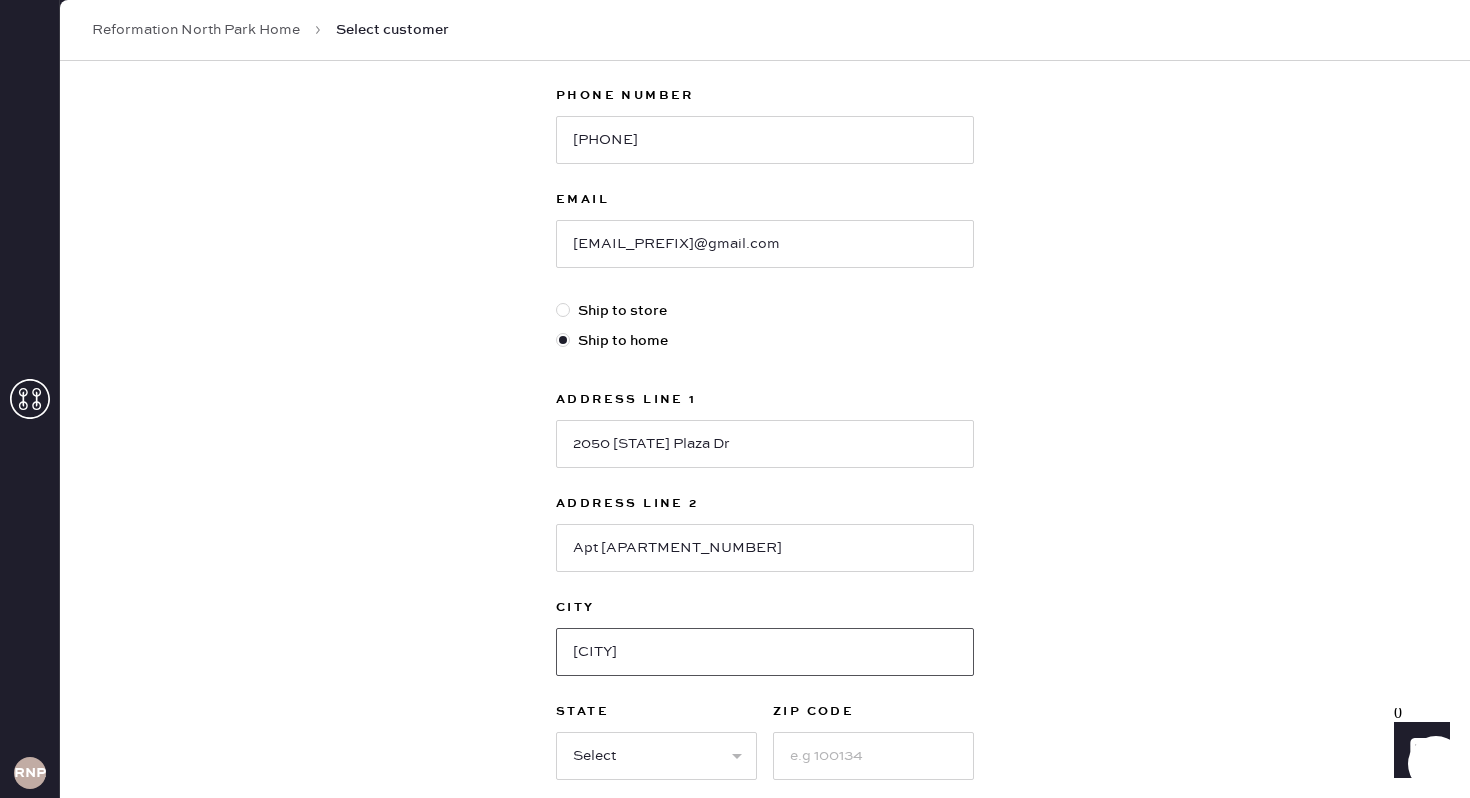 type on "[CITY]" 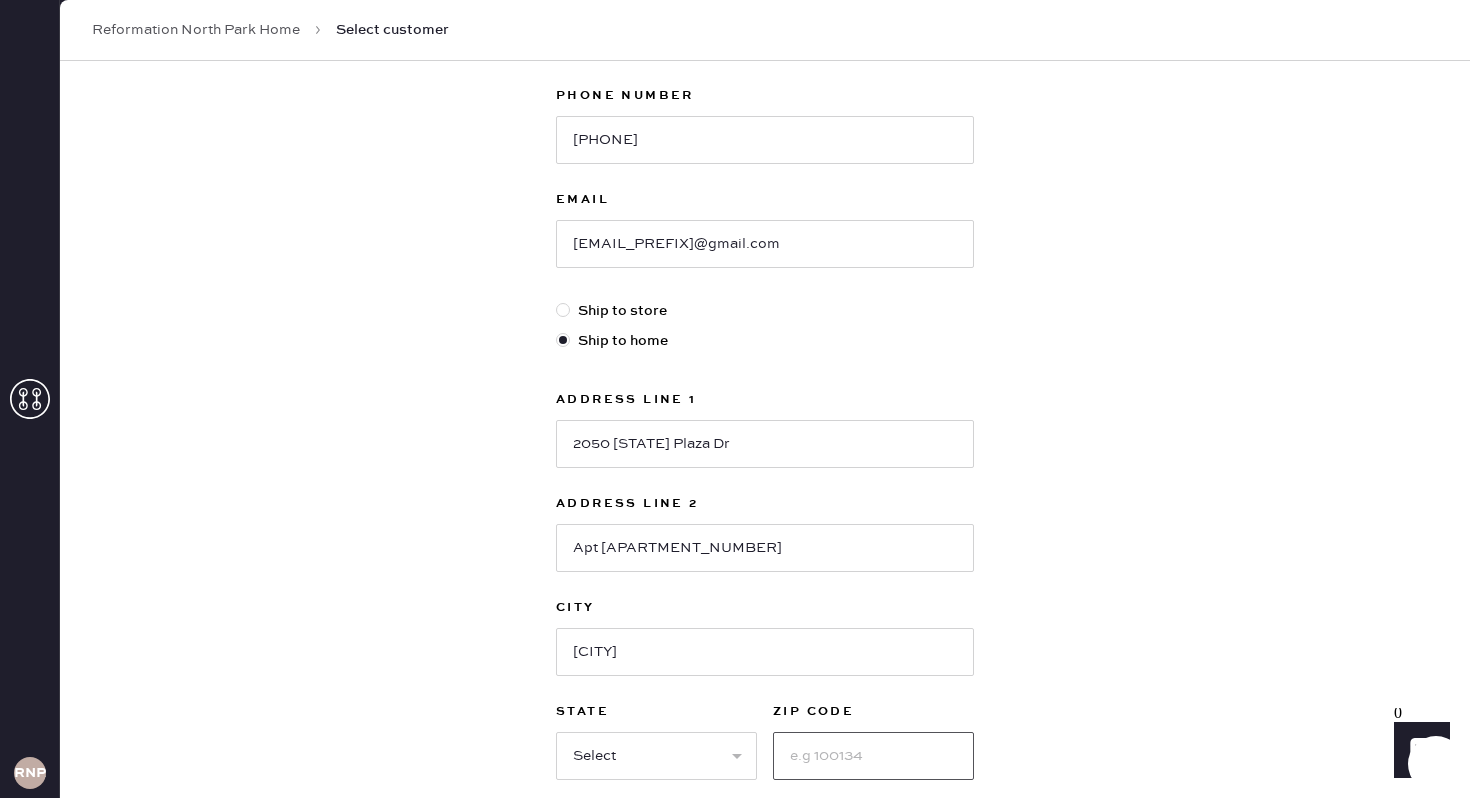 click at bounding box center [873, 756] 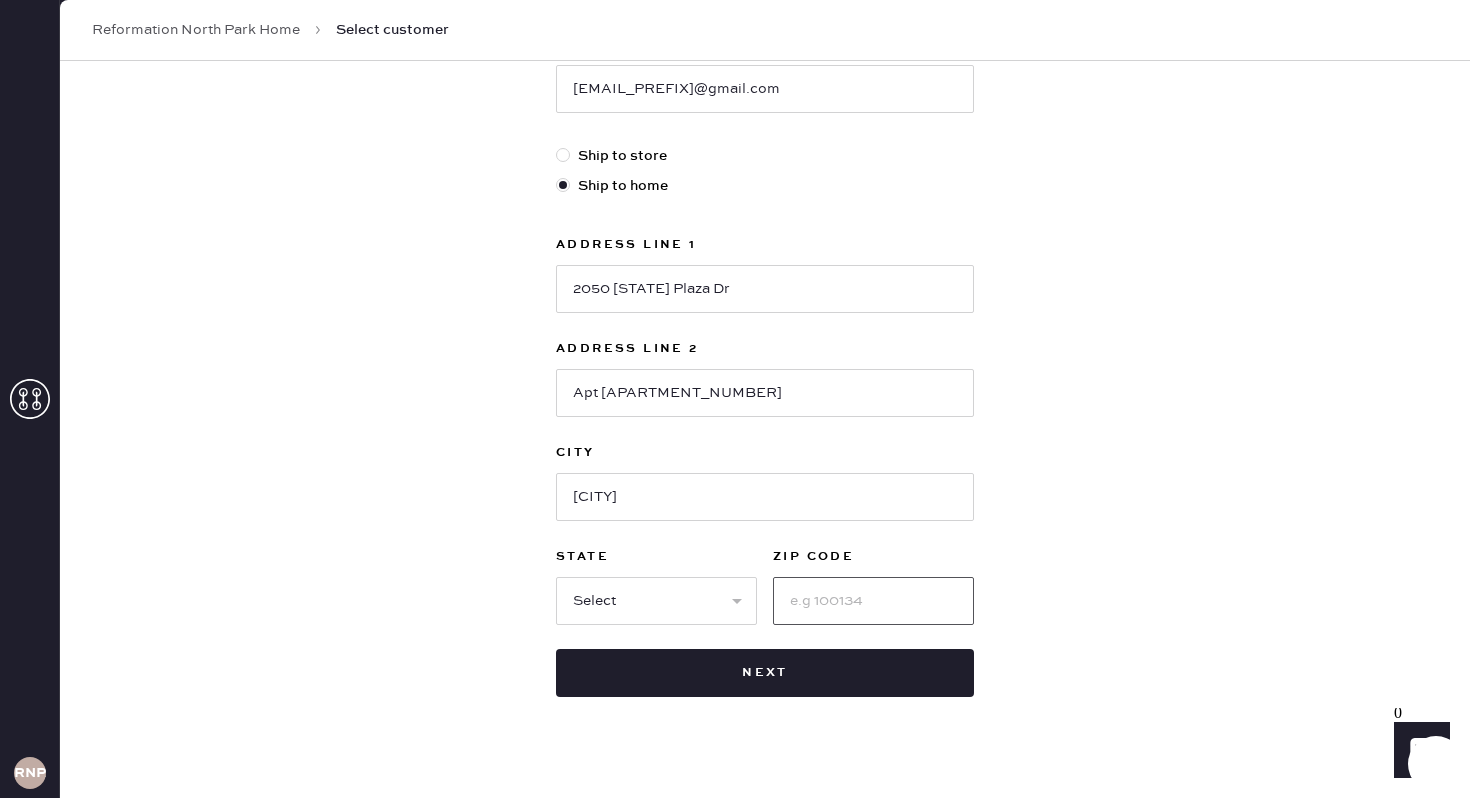 scroll, scrollTop: 503, scrollLeft: 0, axis: vertical 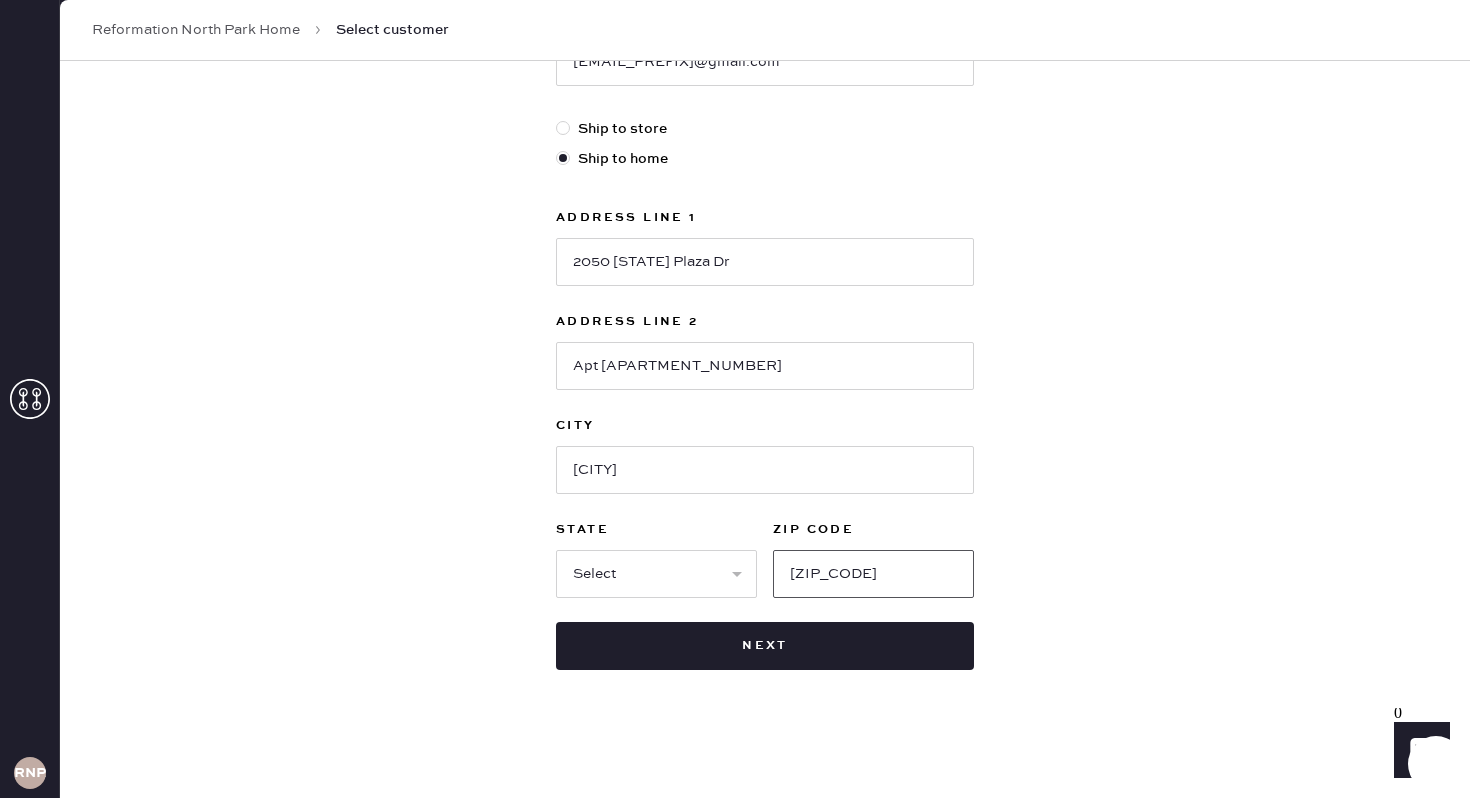 type on "[ZIP_CODE]" 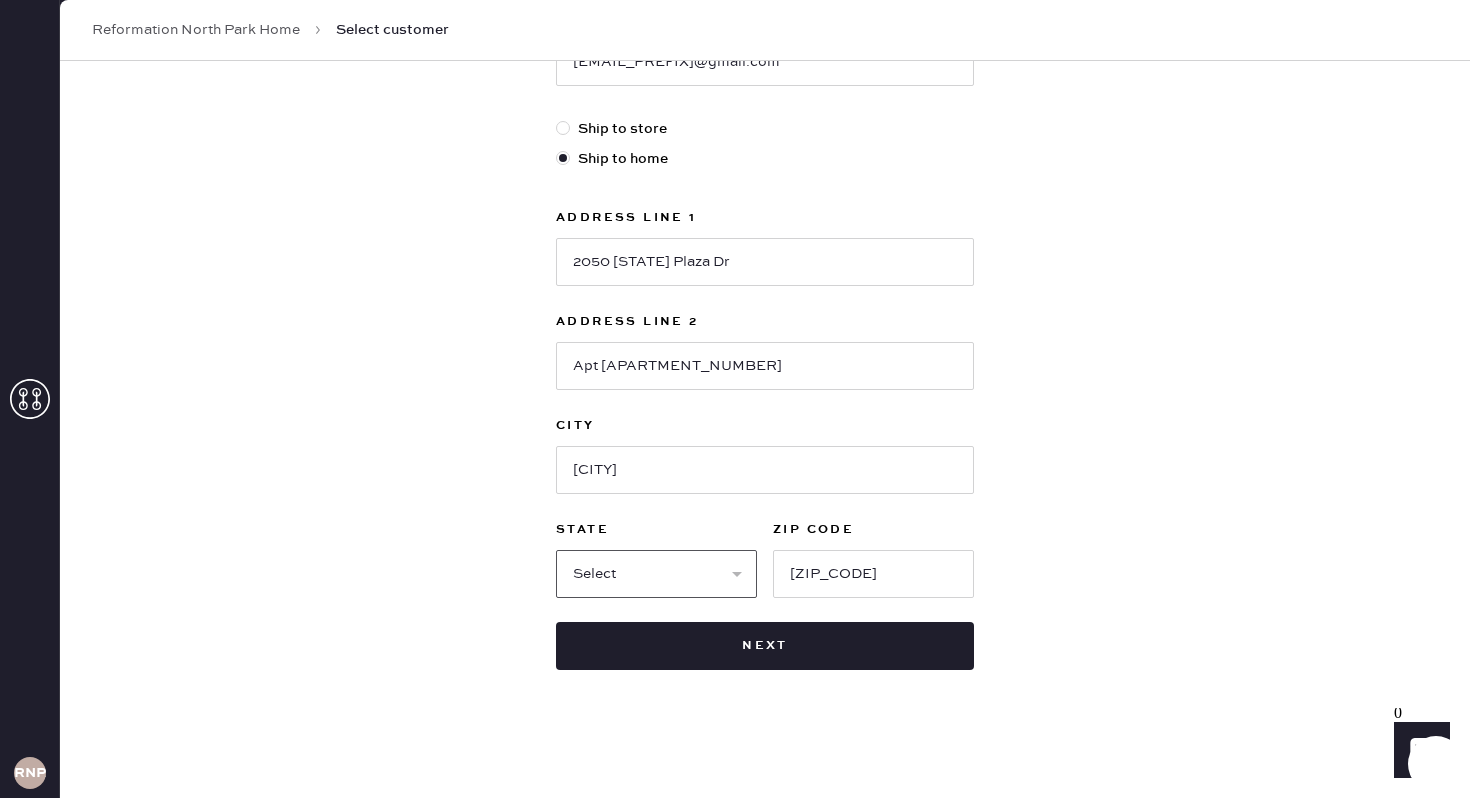 click on "Select AK AL AR AZ CA CO CT DC DE FL GA HI IA ID IL IN KS KY LA MA MD ME MI MN MO MS MT NC ND NE NH NJ NM NV NY OH OK OR PA RI SC SD TN TX UT VA VT WA WI WV WY" at bounding box center [656, 574] 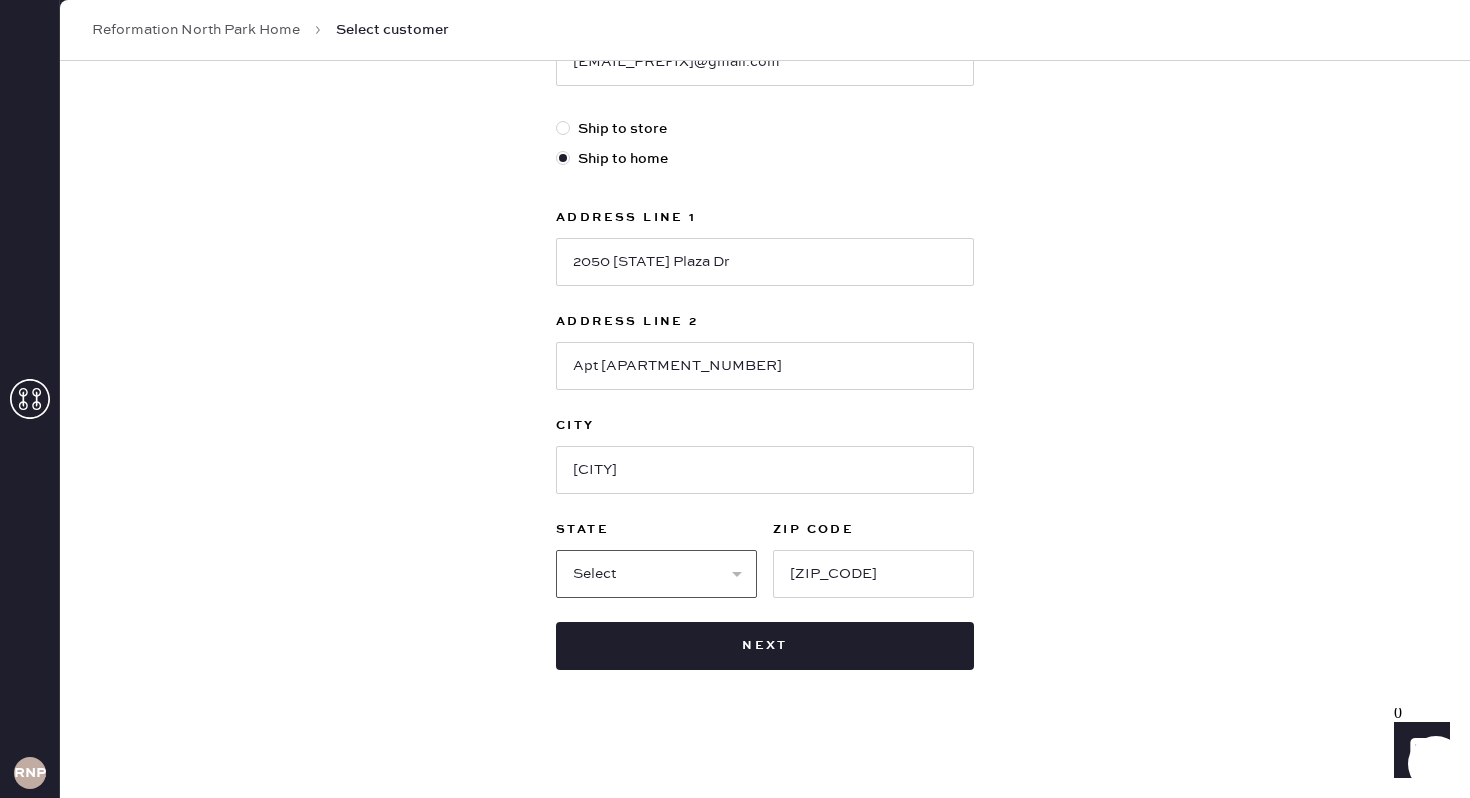 select on "TX" 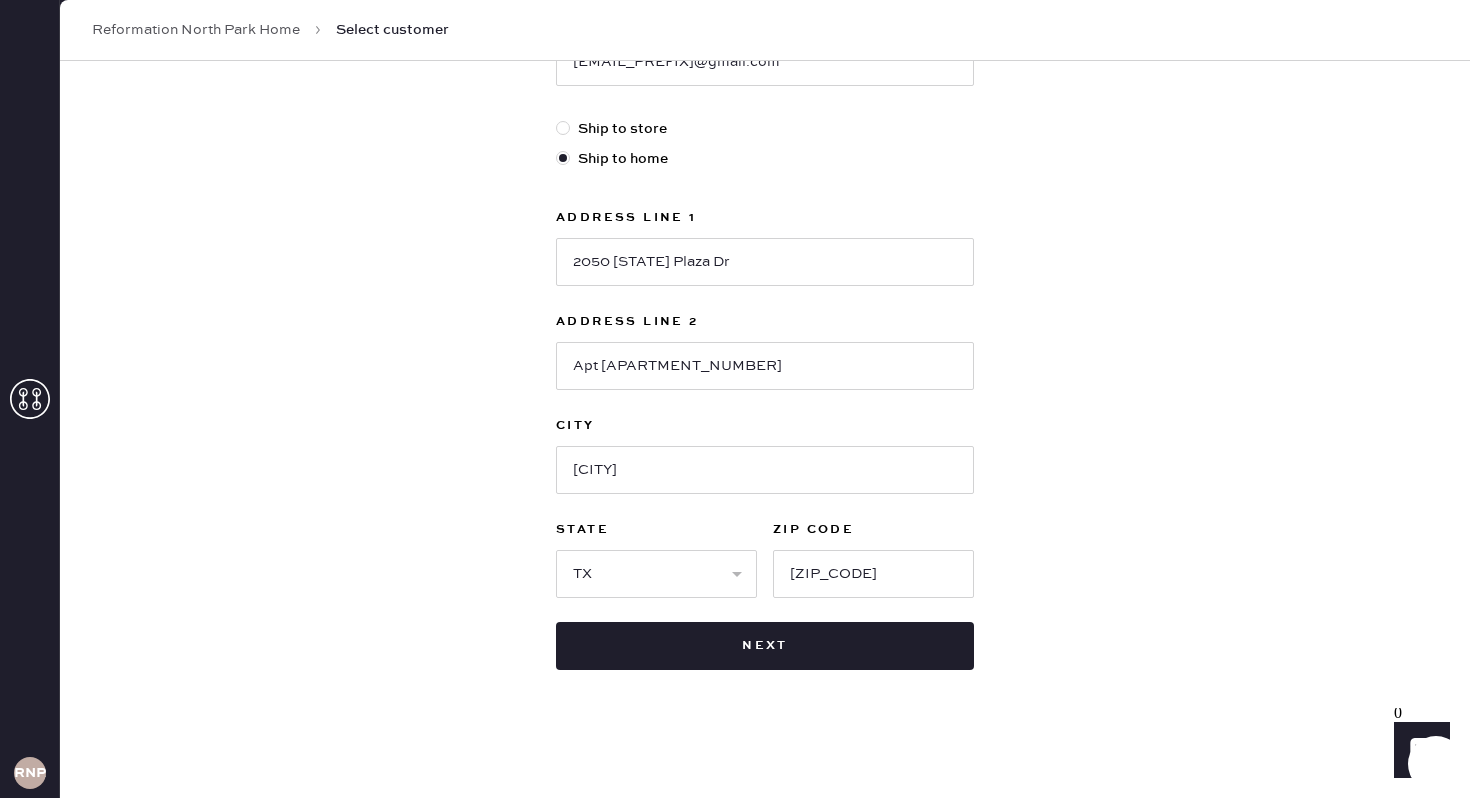 click on "New customer First Name [FIRST_NAME] Last Name [LAST_NAME] Phone Number [PHONE] Email [EMAIL_PREFIX]@gmail.com Ship to store Ship to home Address Line 1 2050 [STATE] Plaza Dr Address Line 2 Apt [APARTMENT_NUMBER] City [CITY] State Select AK AL AR AZ CA CO CT DC DE FL GA HI IA ID IL IN KS KY LA MA MD ME MI MN MO MS MT NC ND NE NH NJ NM NV NY OH OK OR PA RI SC SD TN TX UT VA VT WA WI WV WY ZIP Code [ZIP_CODE] Next" at bounding box center (765, 178) 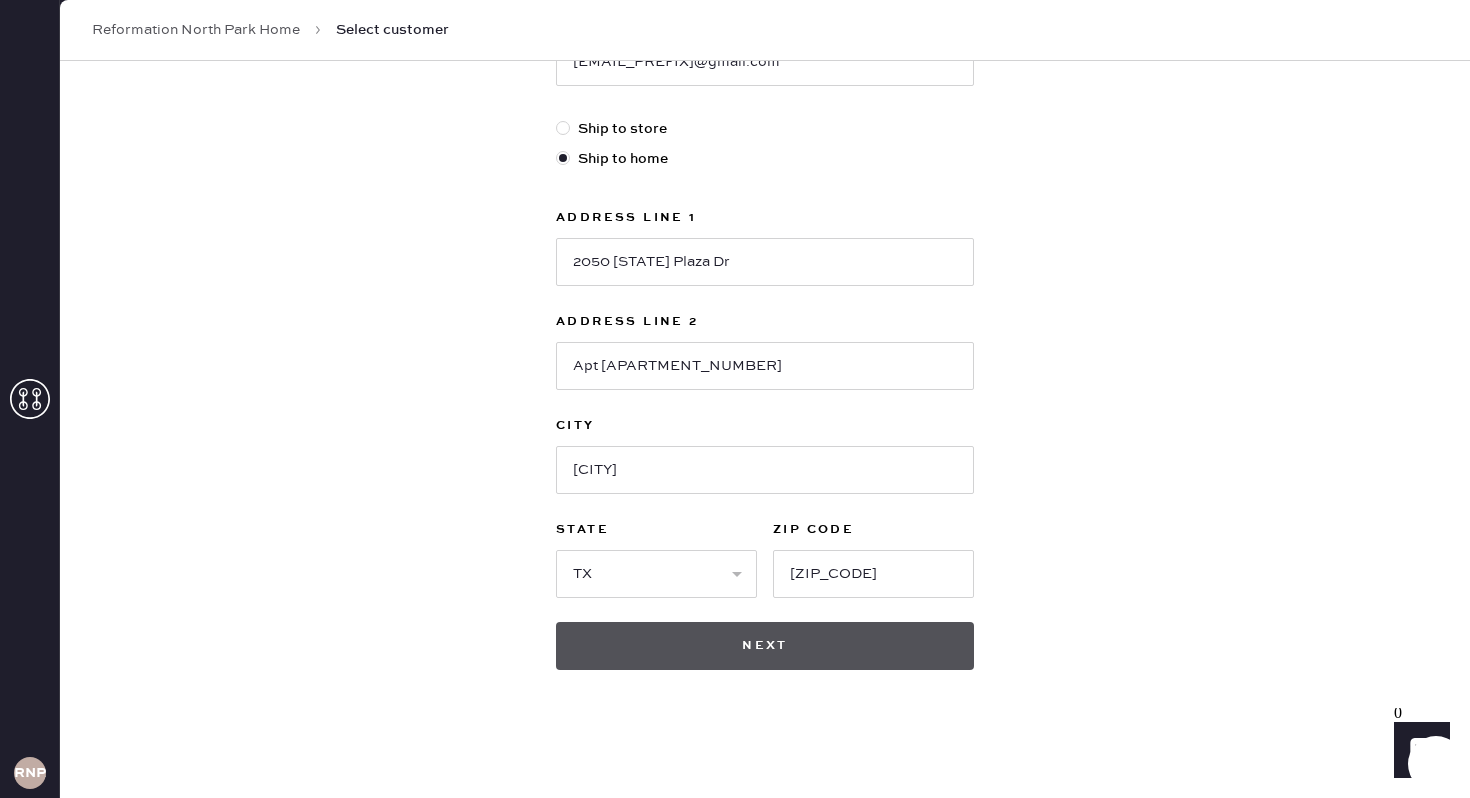 click on "Next" at bounding box center (765, 646) 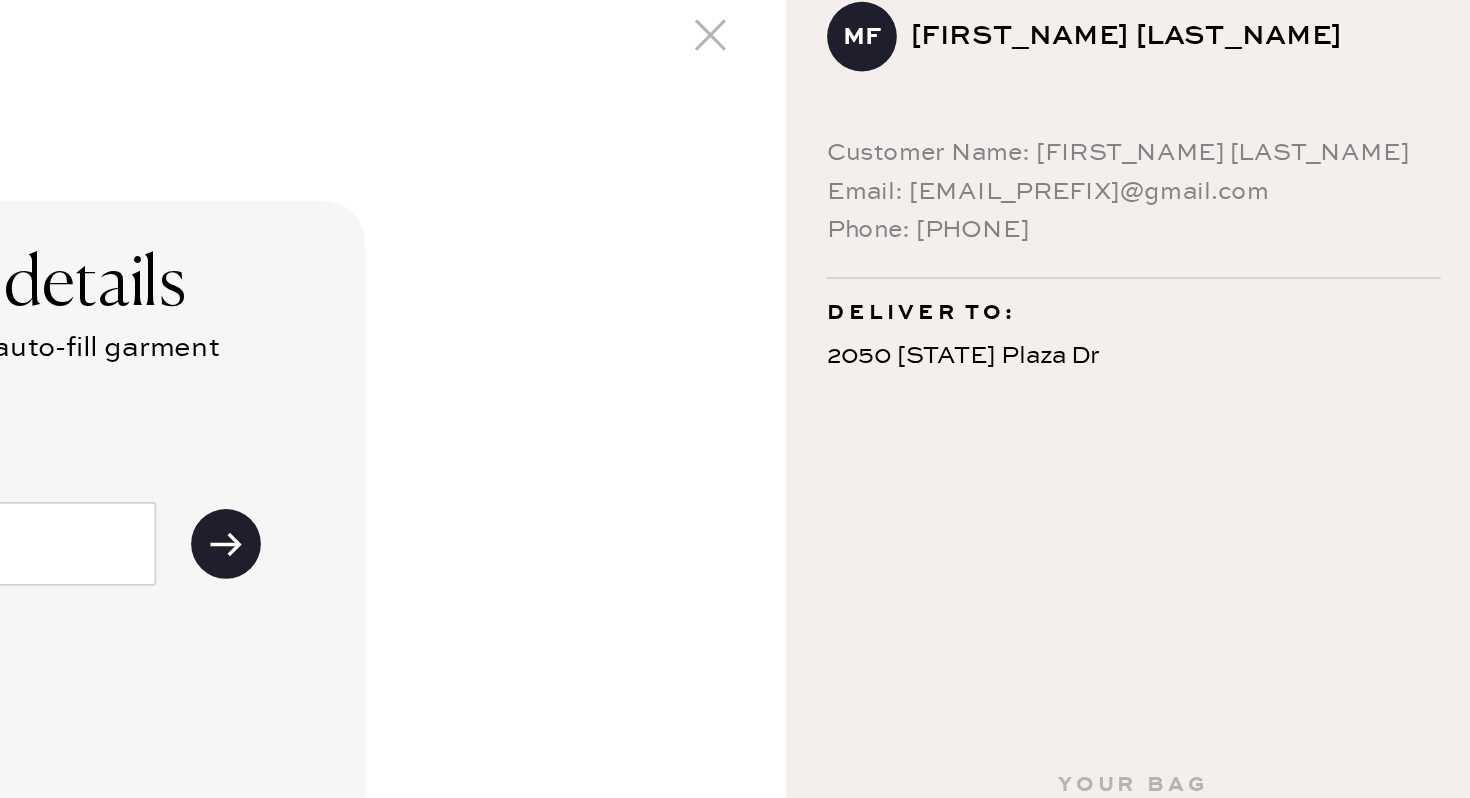 scroll, scrollTop: 0, scrollLeft: 0, axis: both 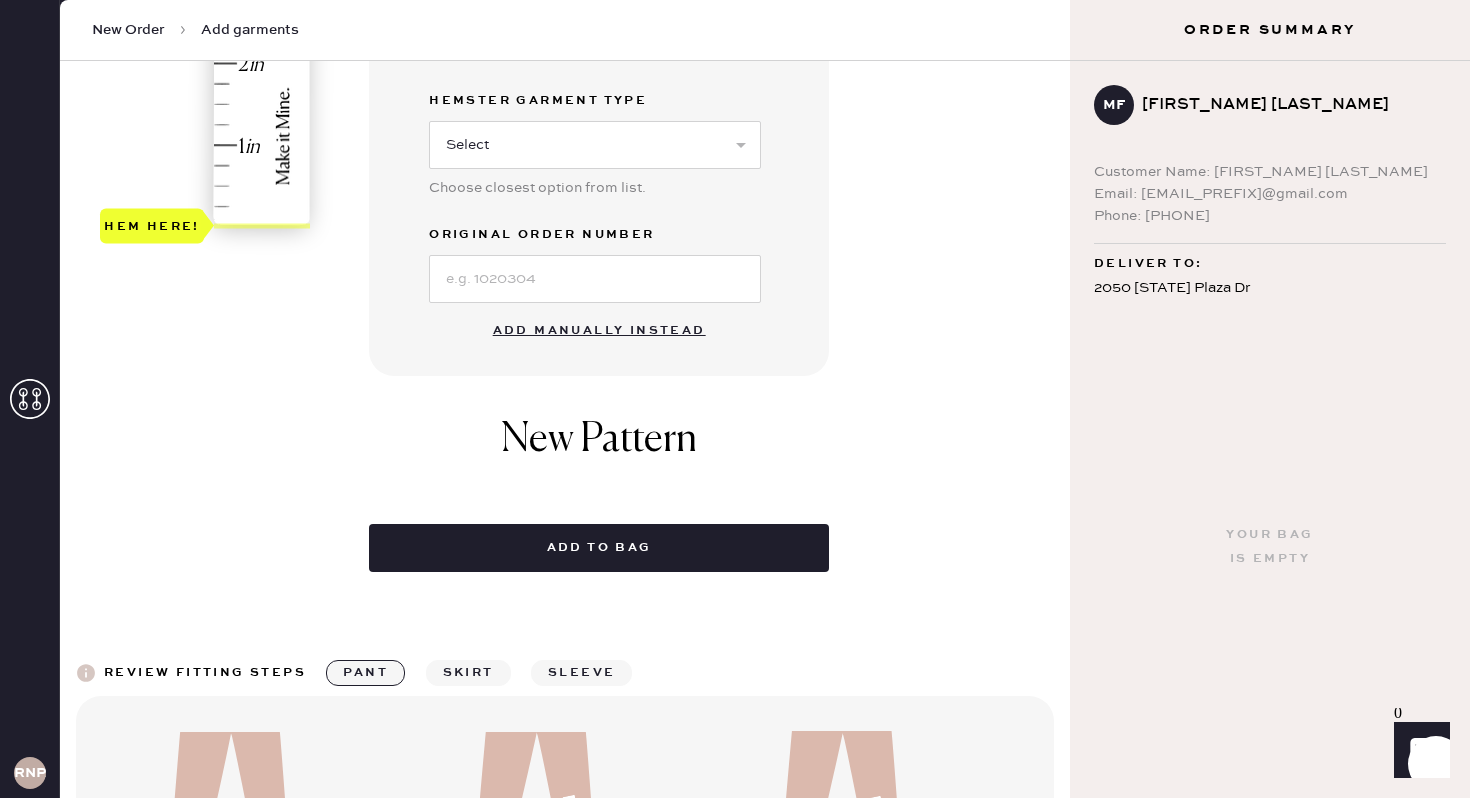 click on "Add manually instead" at bounding box center (599, 331) 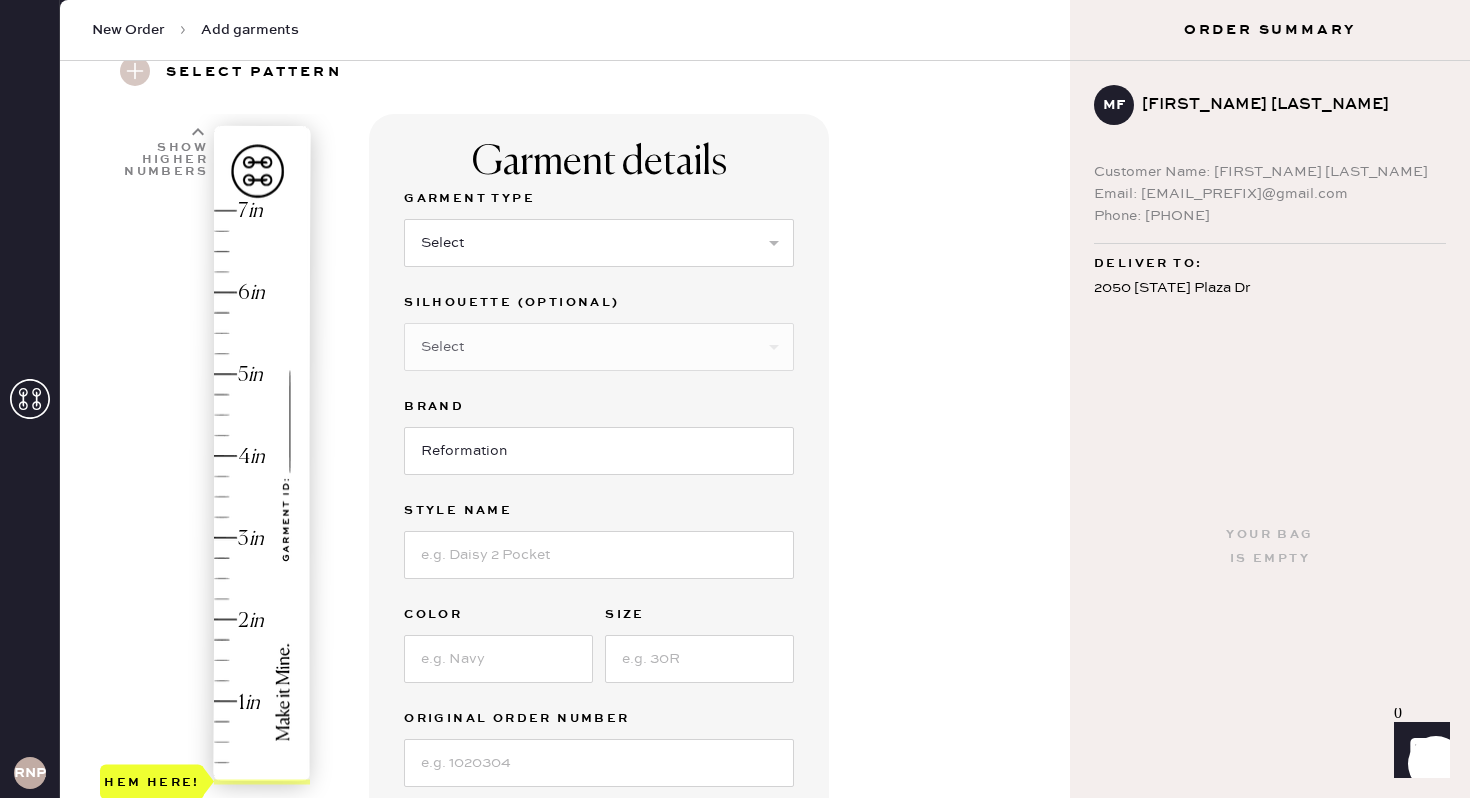 scroll, scrollTop: 0, scrollLeft: 0, axis: both 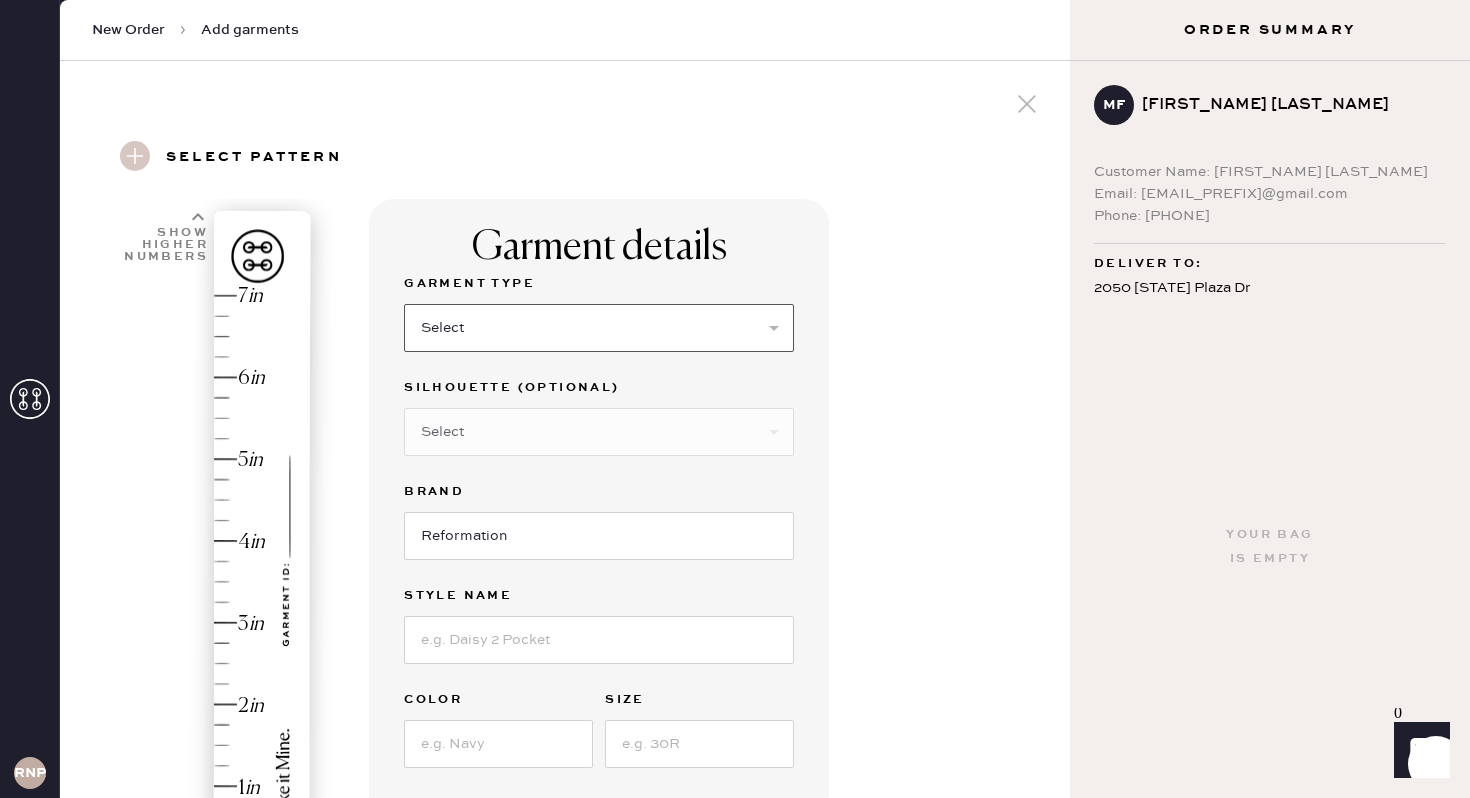 click on "Select Basic Skirt Jeans Leggings Pants Shorts Basic Sleeved Dress Basic Sleeveless Dress Basic Strap Dress Strap Jumpsuit Button Down Top Sleeved Top Sleeveless Top" at bounding box center (599, 328) 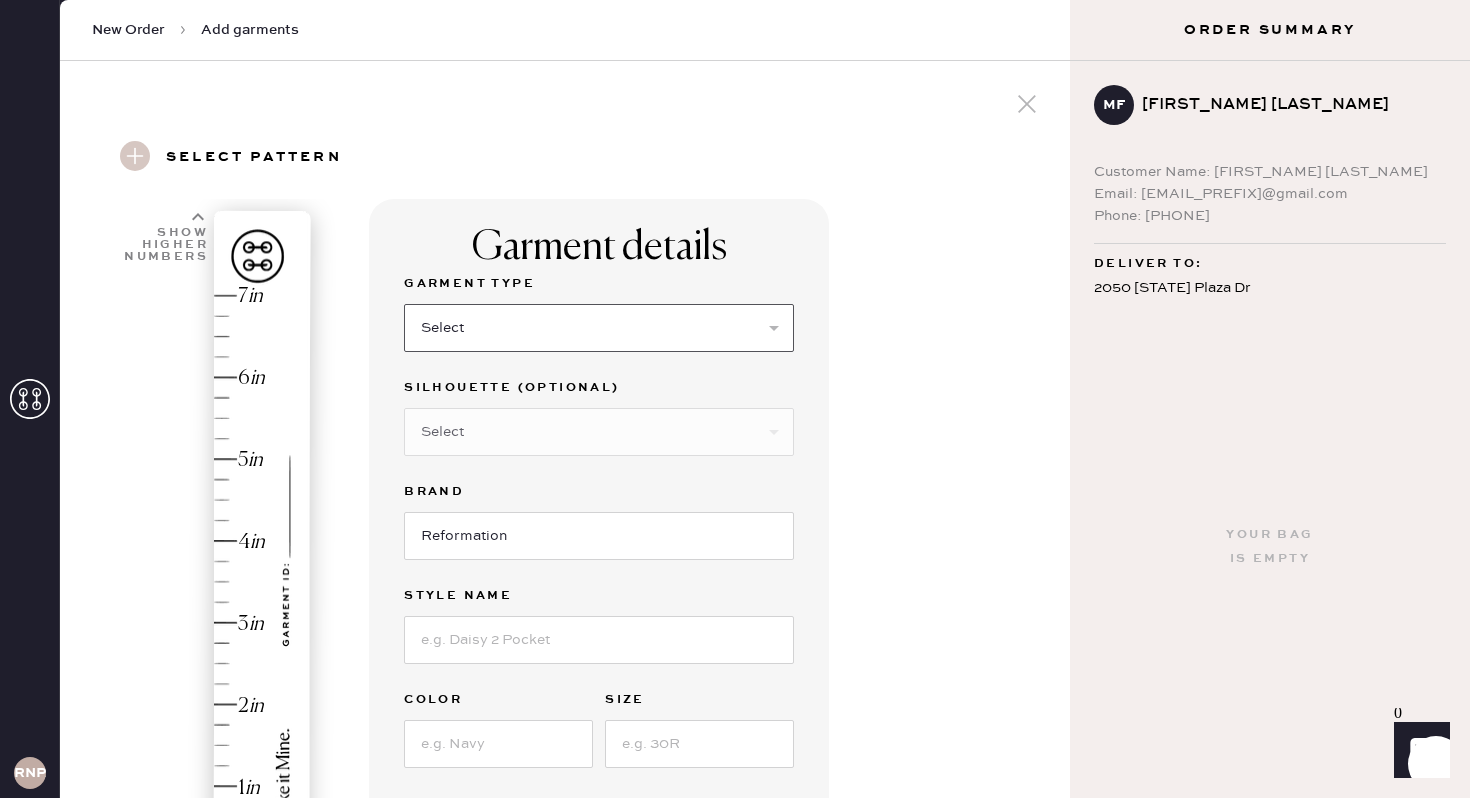 select on "4" 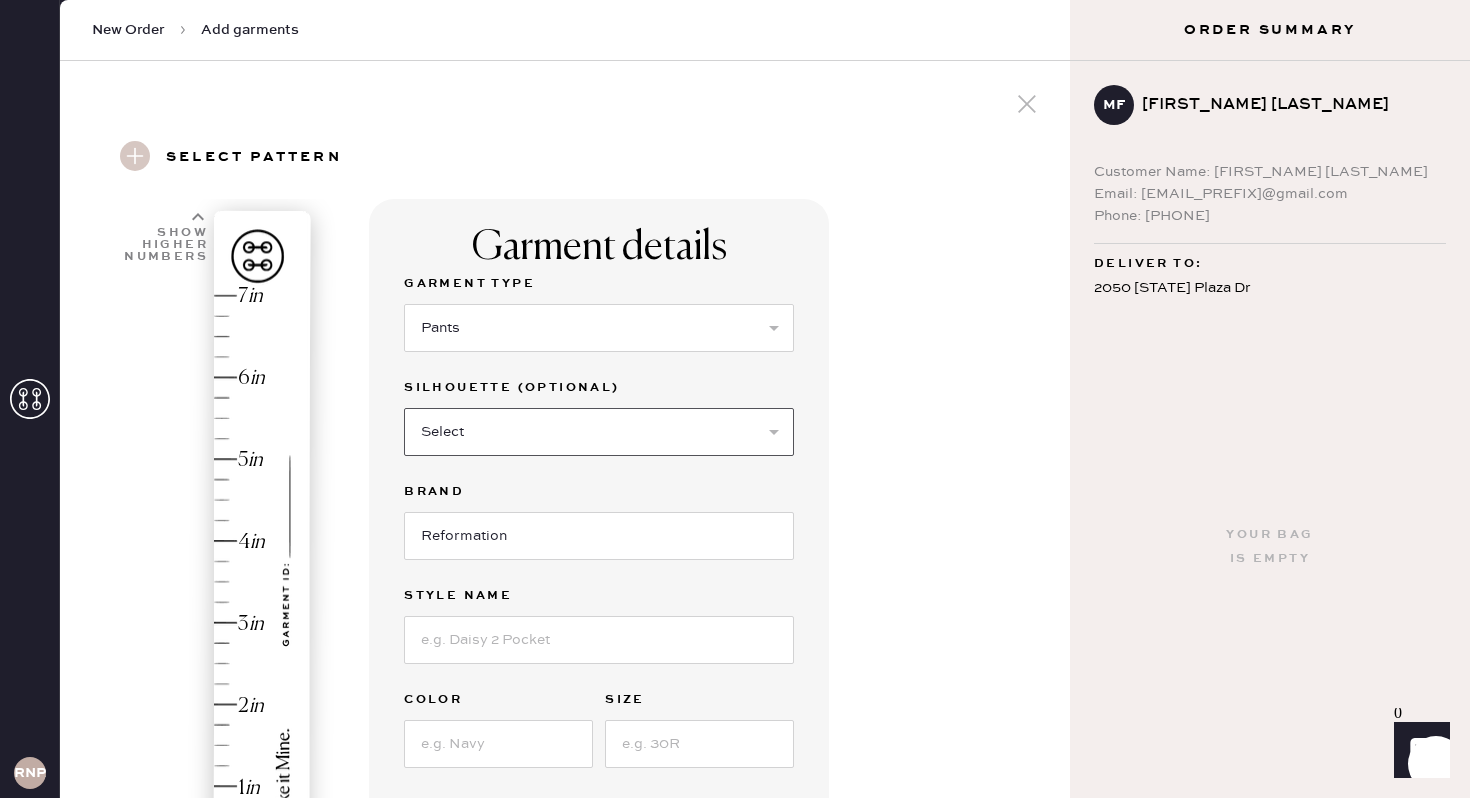 click on "Select Joggers Shorts Cropped Flare Boot Cut Straight Skinny Other" at bounding box center [599, 432] 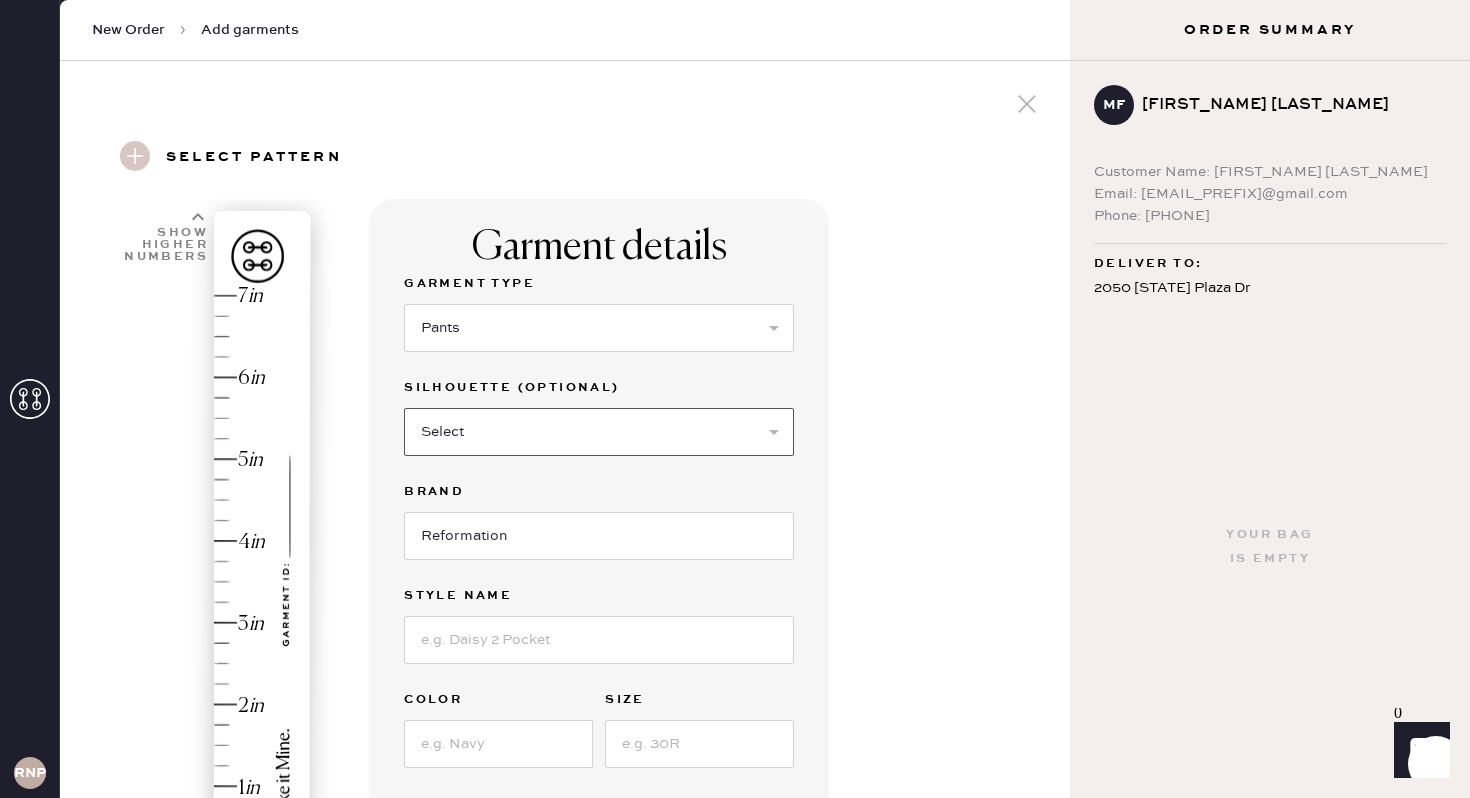 select on "11" 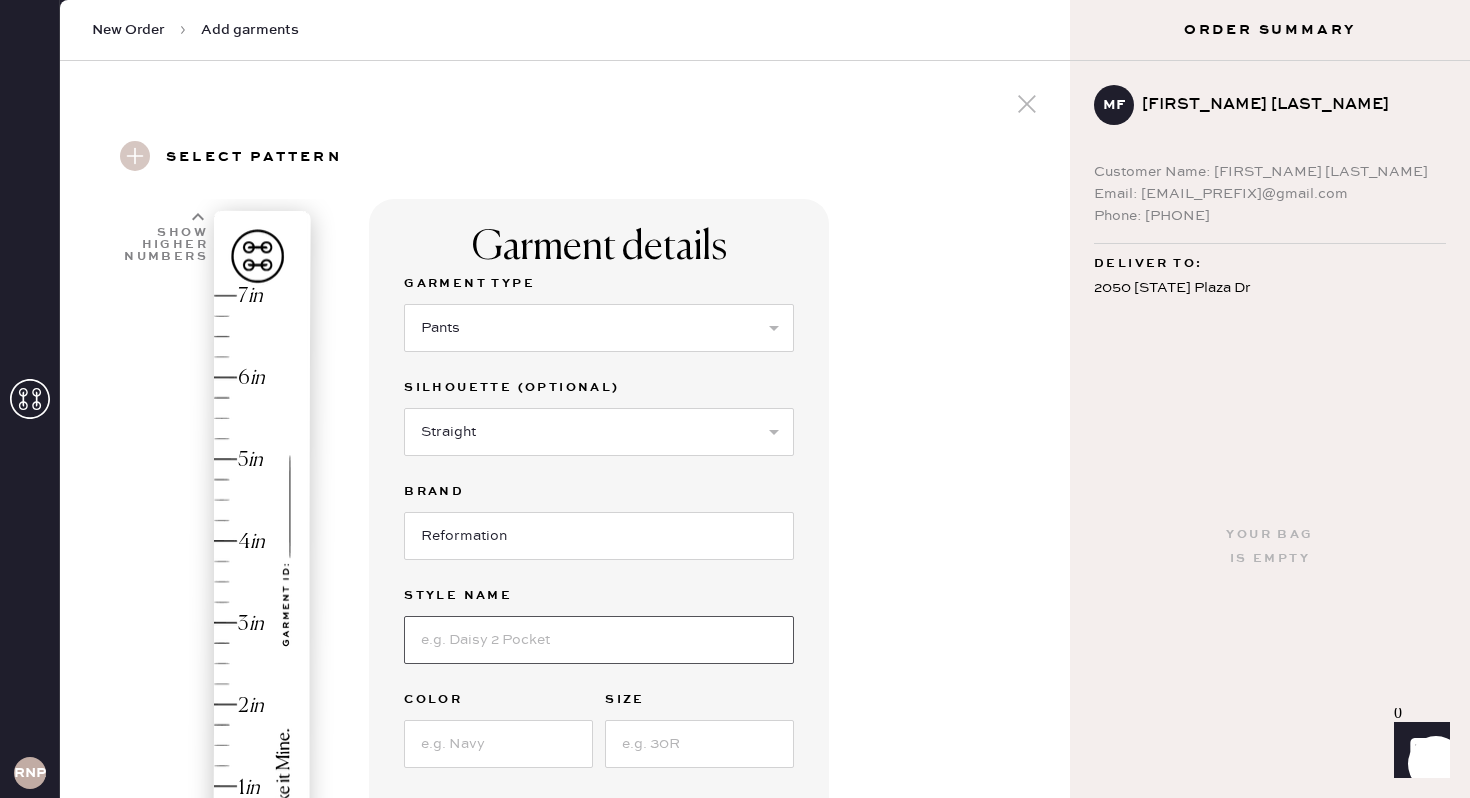 click at bounding box center [599, 640] 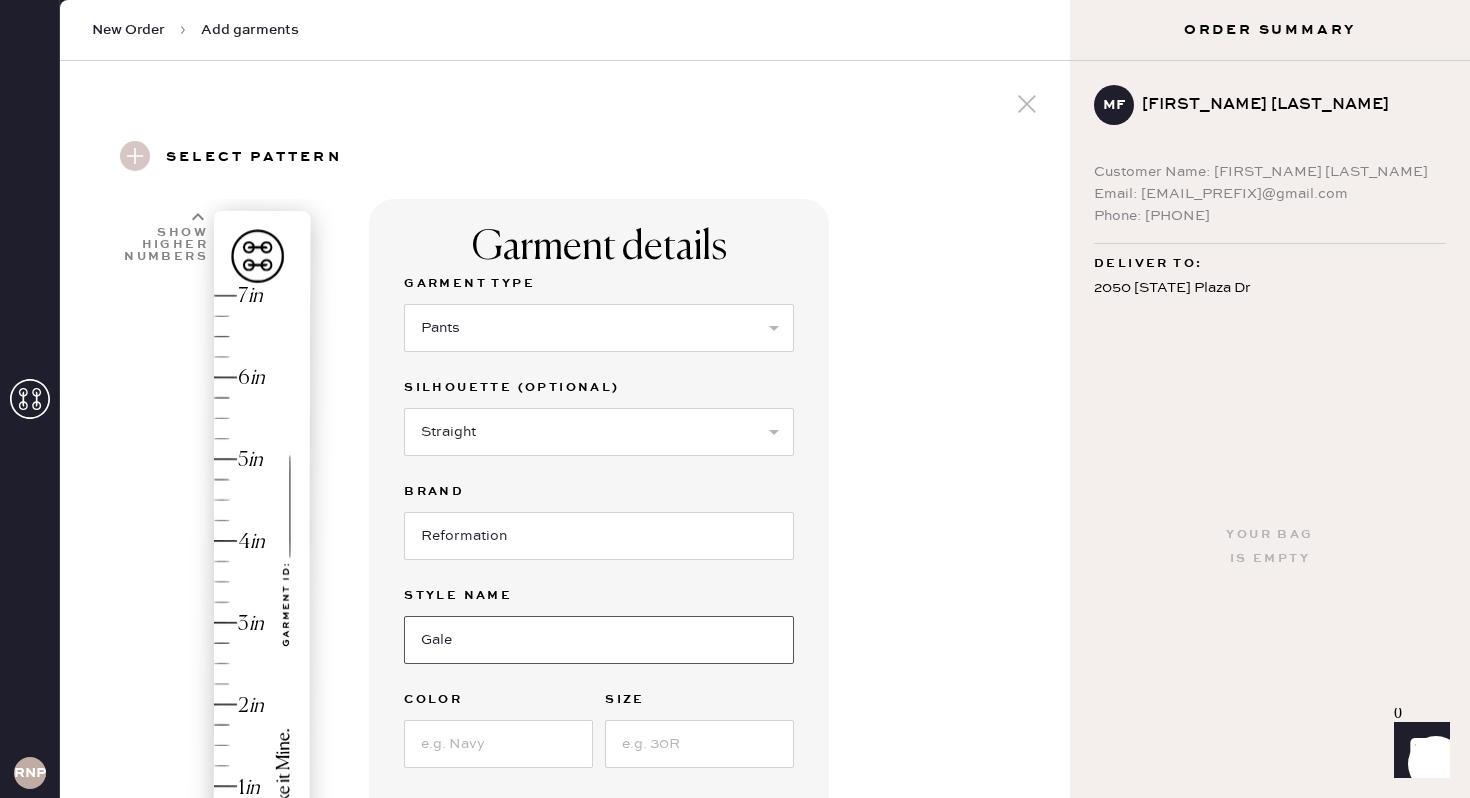 type on "Gale Satin Mid Rise Bias Pants" 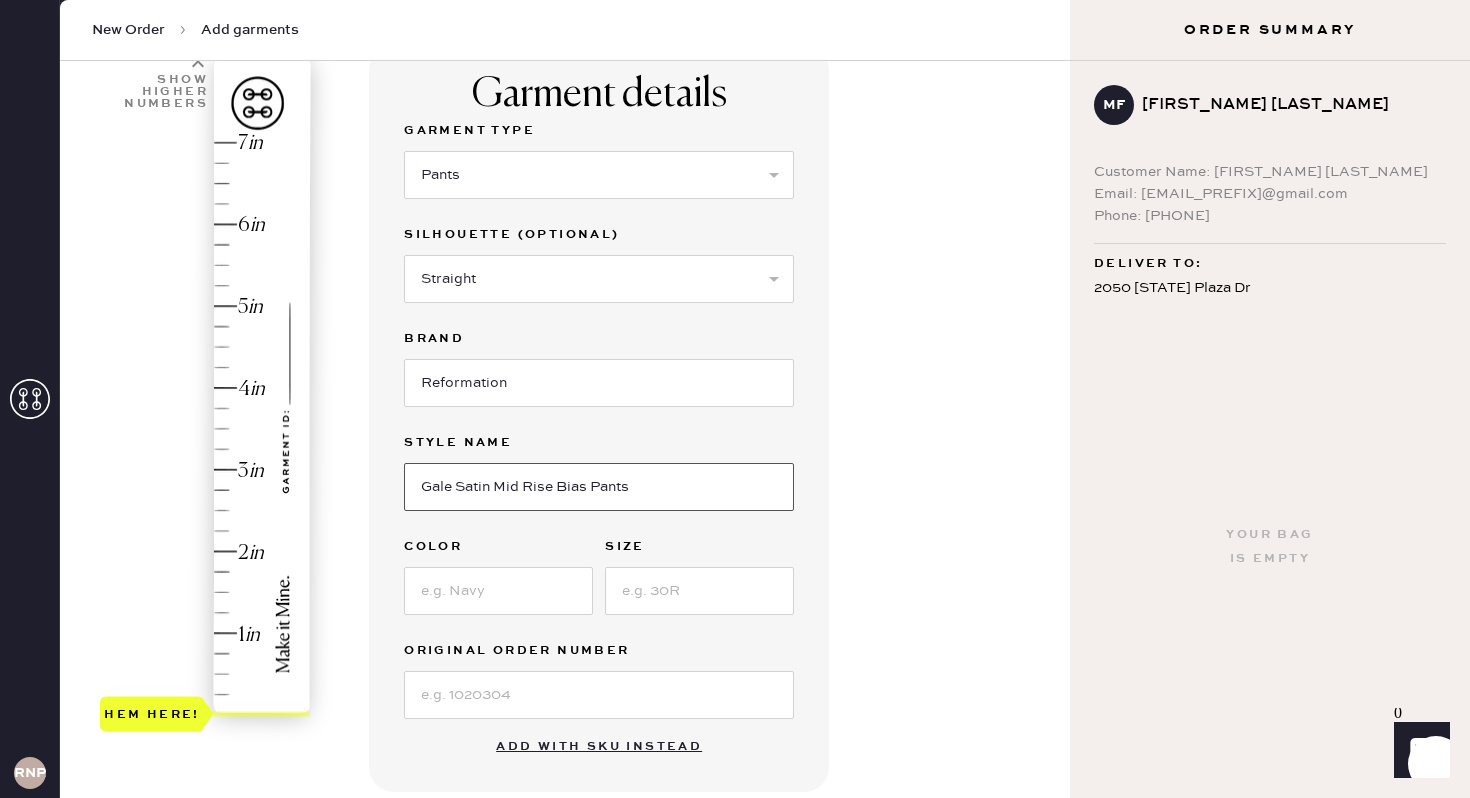 scroll, scrollTop: 231, scrollLeft: 0, axis: vertical 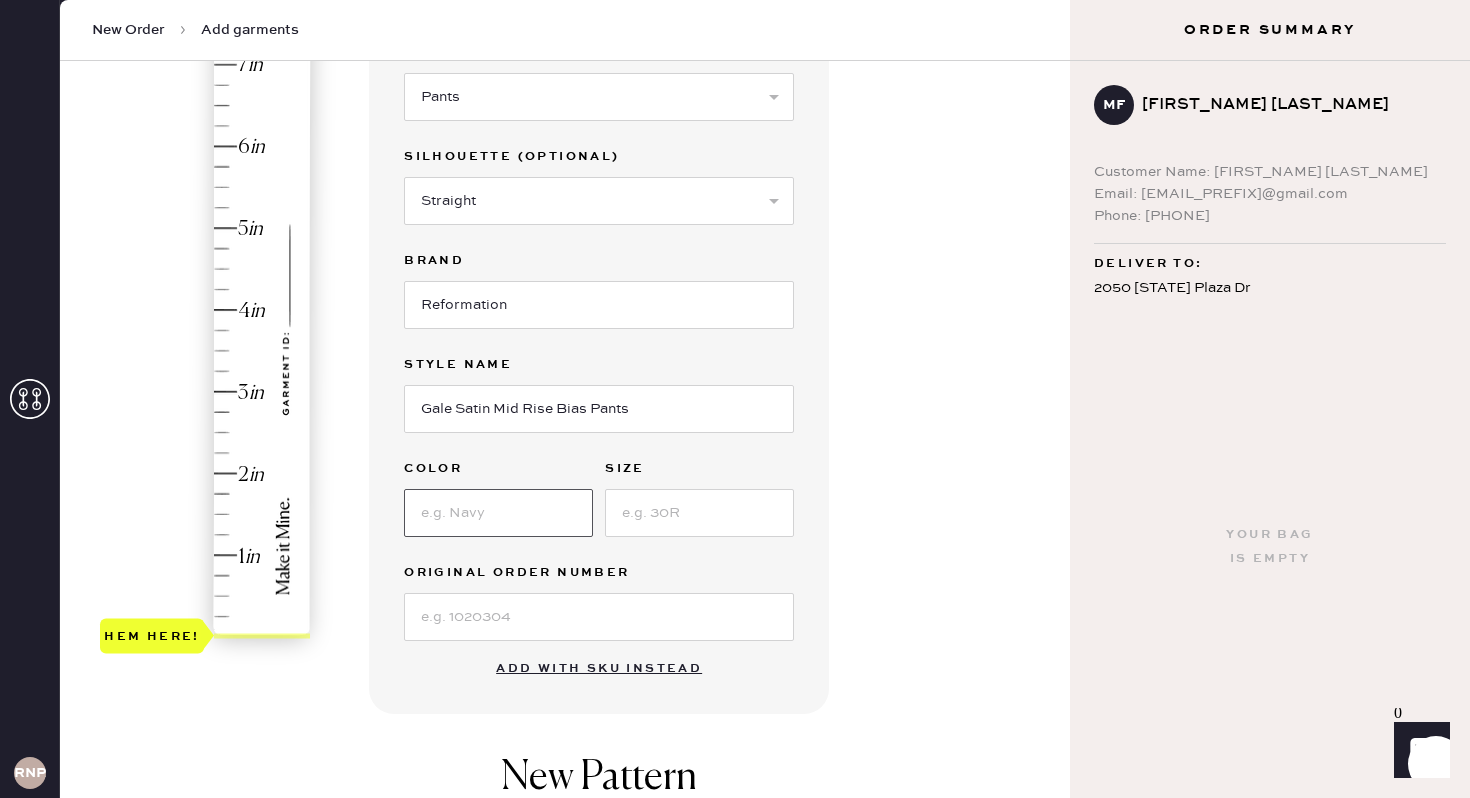 click at bounding box center [498, 513] 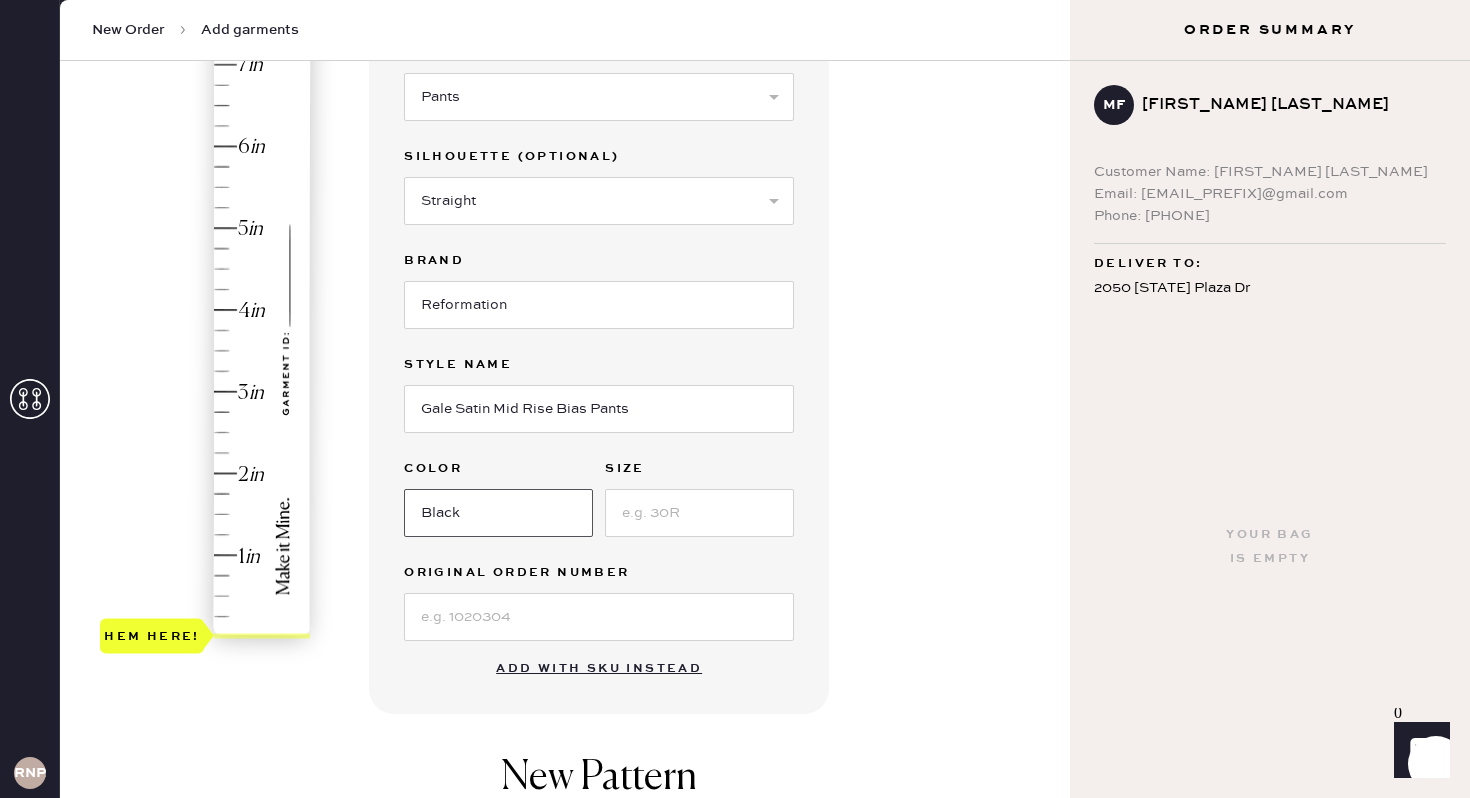 type on "Black" 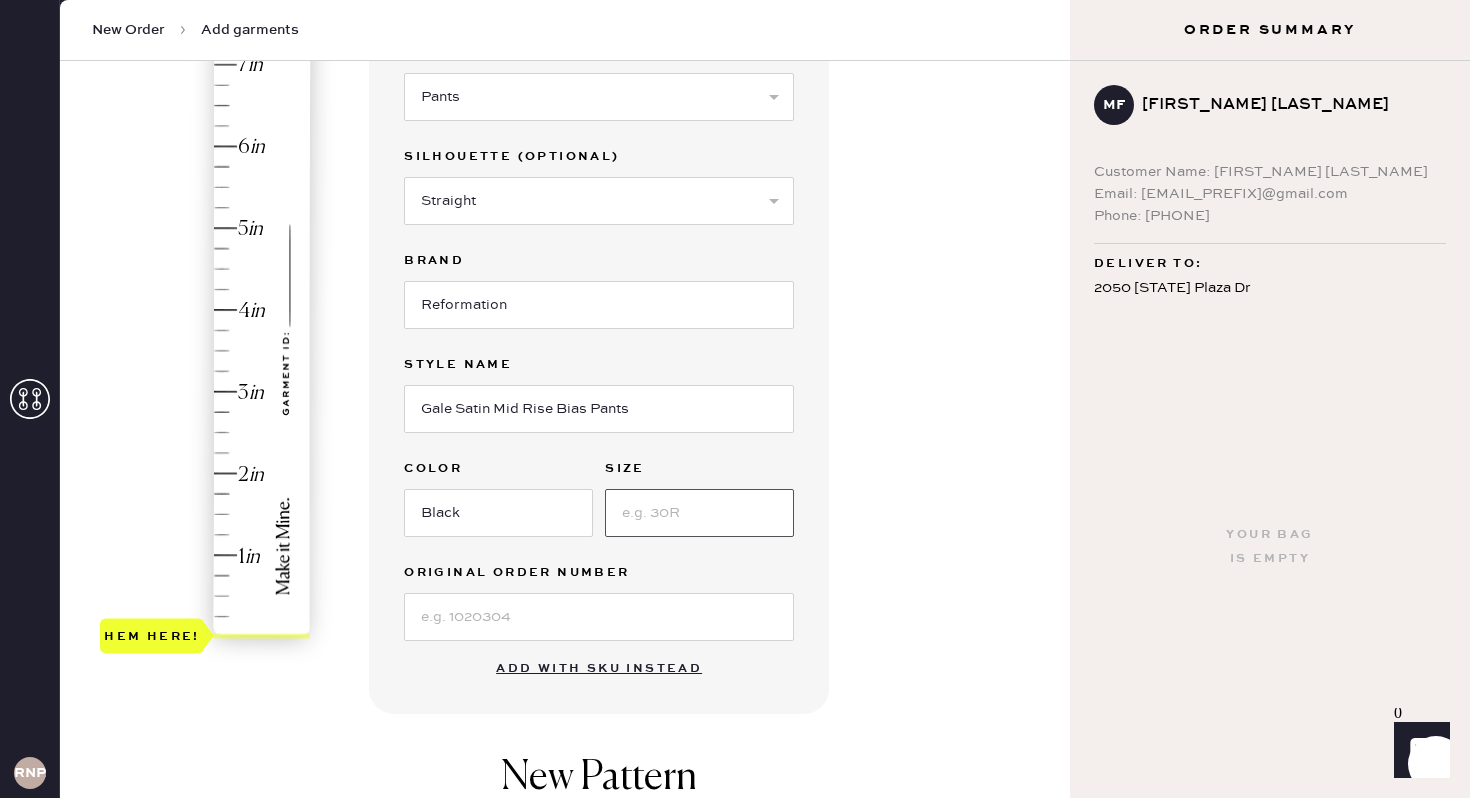 click at bounding box center (699, 513) 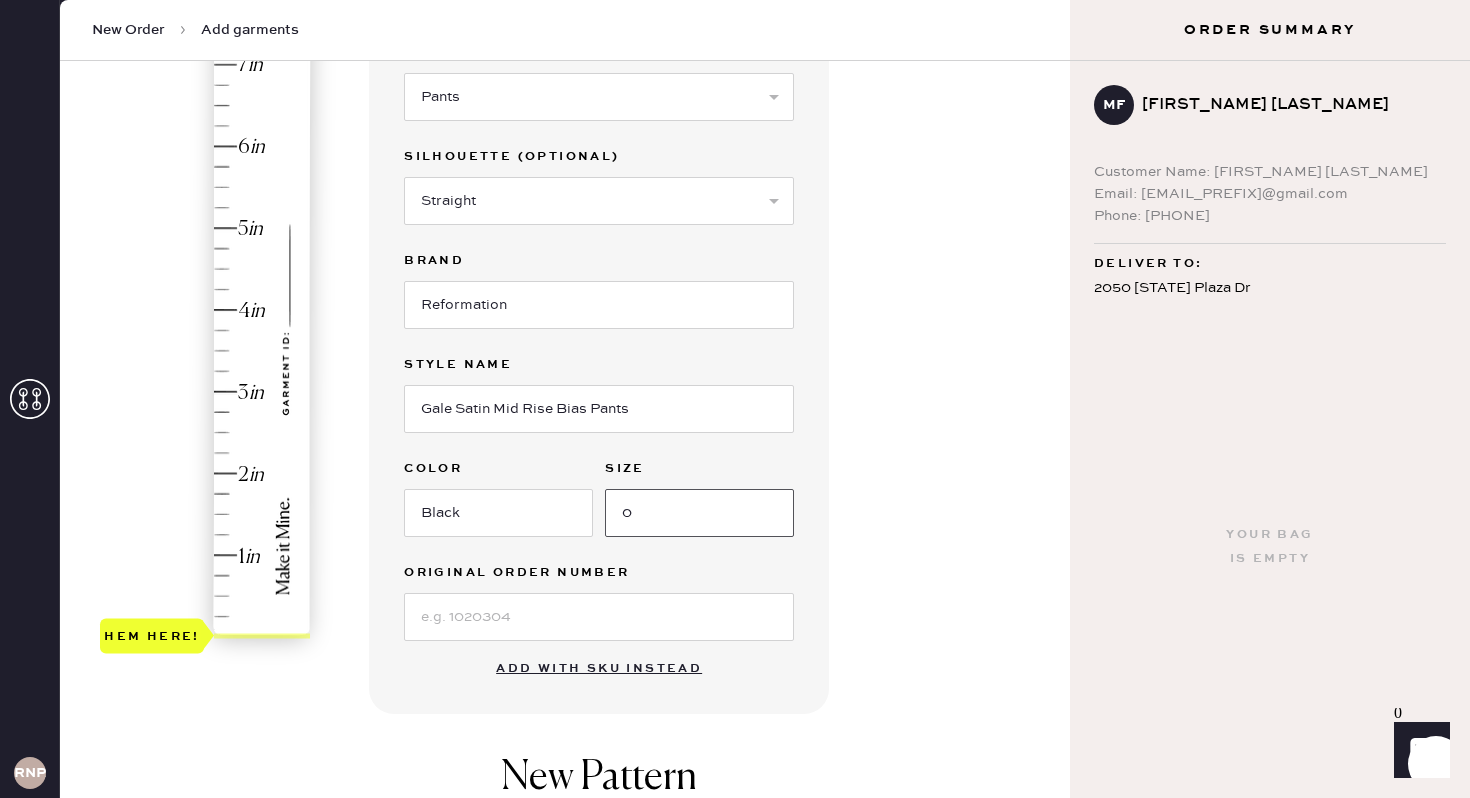 type on "0" 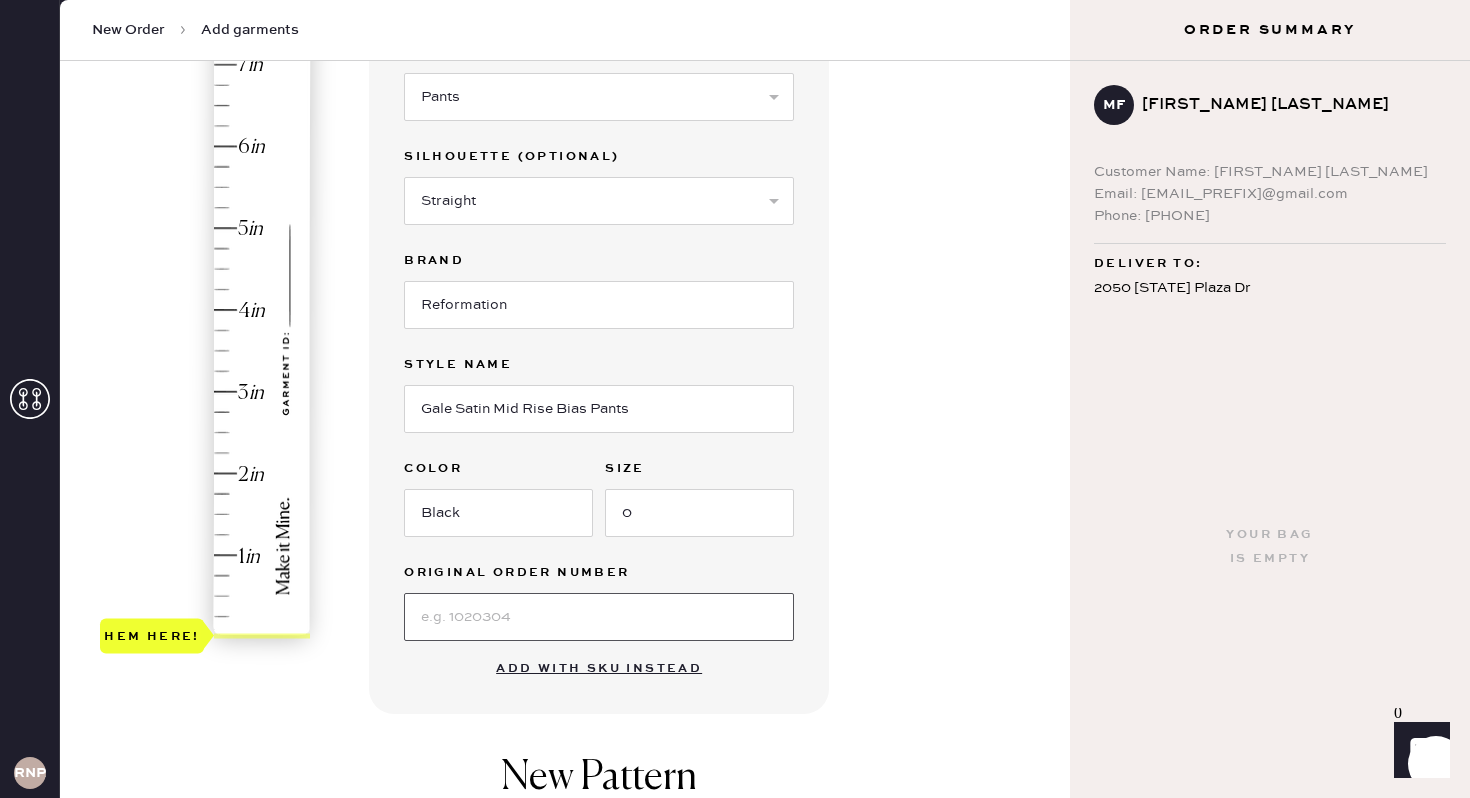 click at bounding box center (599, 617) 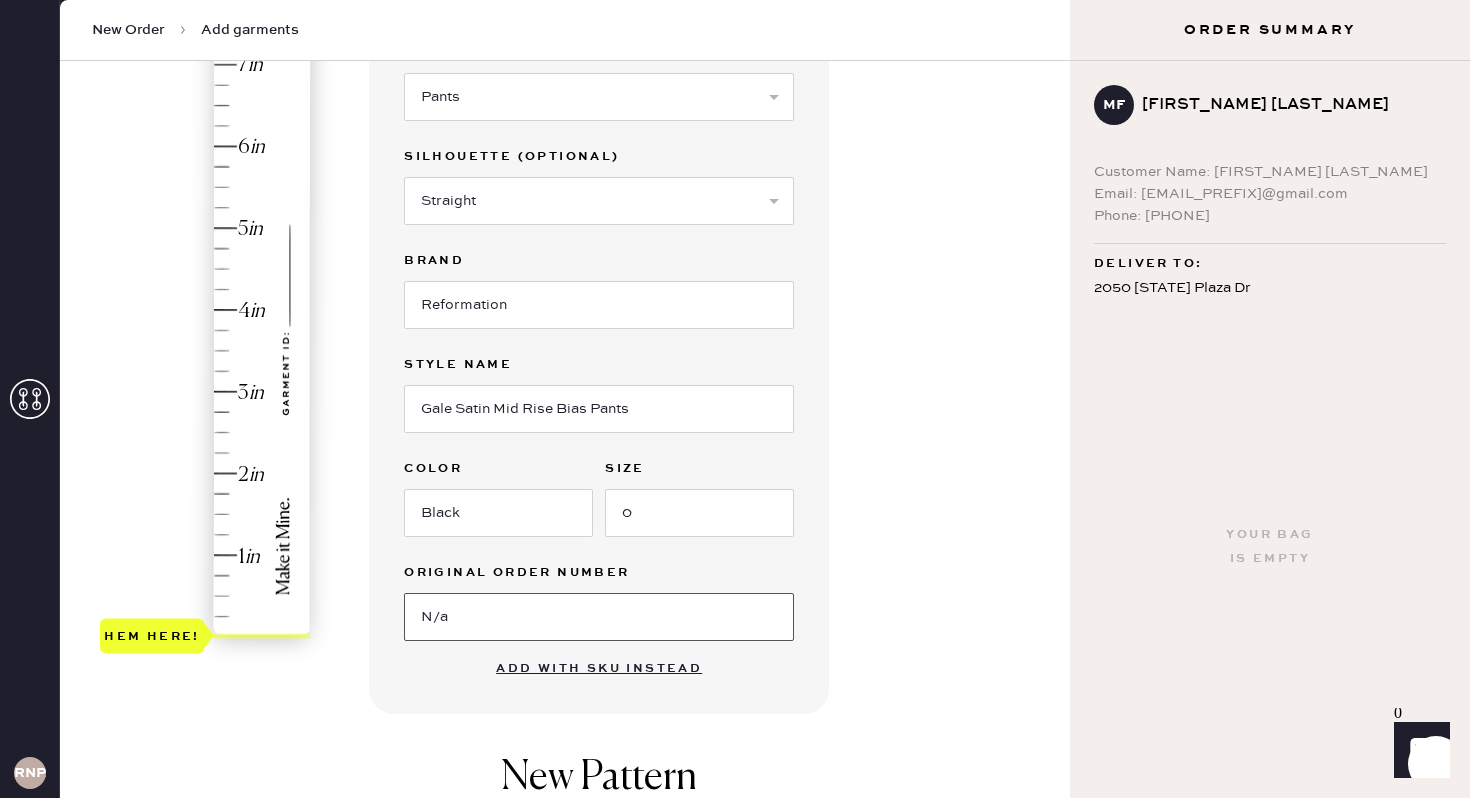 type on "N/a" 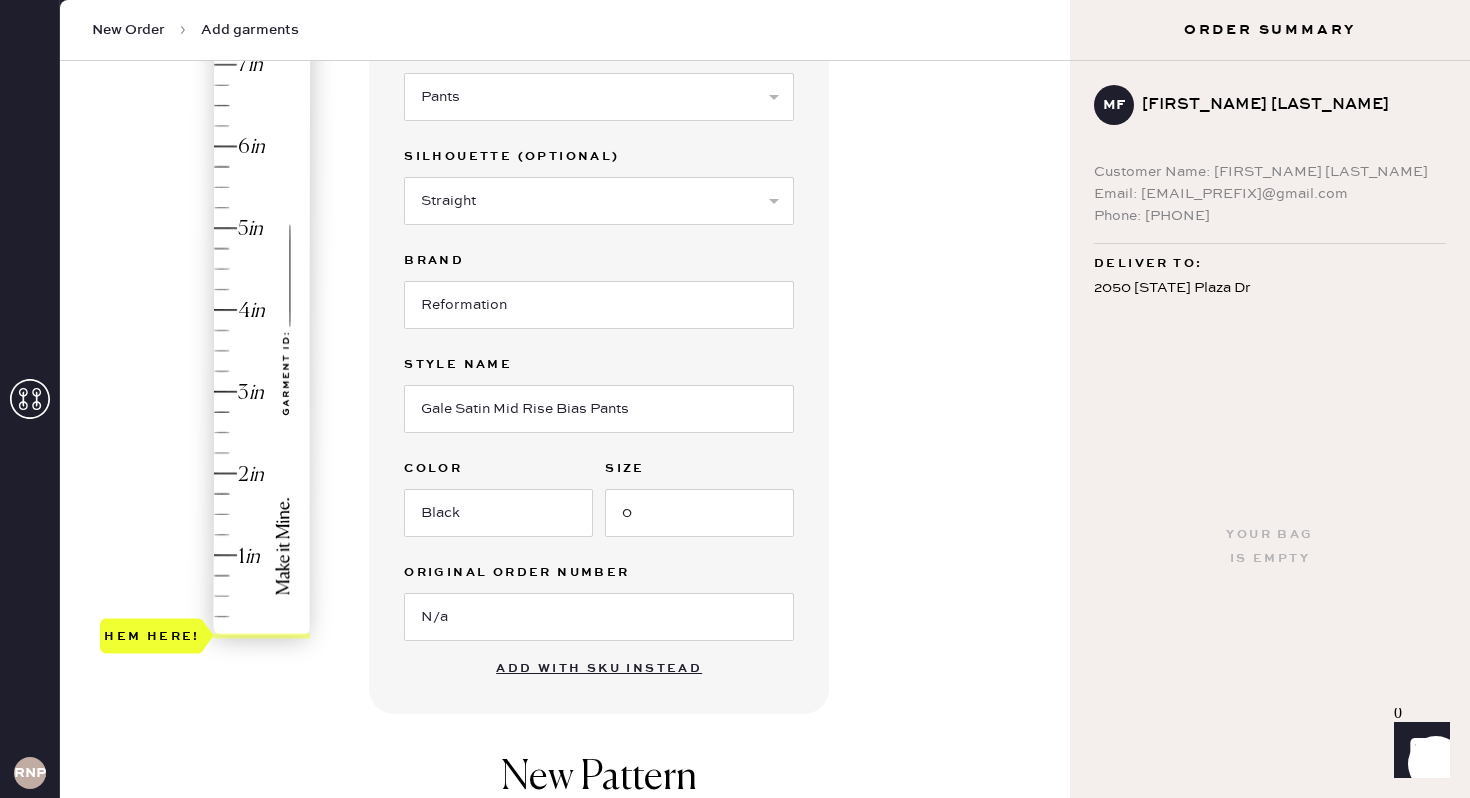 click on "Select pattern 1 in 2 in 3 in 4 in 5 in 6 in 7 in Show higher numbers Show lower numbers Hem here! Garment details Garment Type Select Basic Skirt Jeans Leggings Pants Shorts Basic Sleeved Dress Basic Sleeveless Dress Basic Strap Dress Strap Jumpsuit Button Down Top Sleeved Top Sleeveless Top Silhouette (optional) Select Joggers Shorts Cropped Flare Boot Cut Straight Skinny Other Brand Reformation Style name Gale Satin Mid Rise Bias Pants Color Black Size 0 Original Order Number N/a Add with SKU instead New Pattern Pattern Name : reformation_pants 1 in 2 in 3 in 4 in Show higher numbers Show lower numbers Hem here! pant hem (autofills) Drag the yellow ‘HEM HERE’ marker to adjust. Not working?   Add manually.  Add to bag Add repair add monogram" at bounding box center (565, 515) 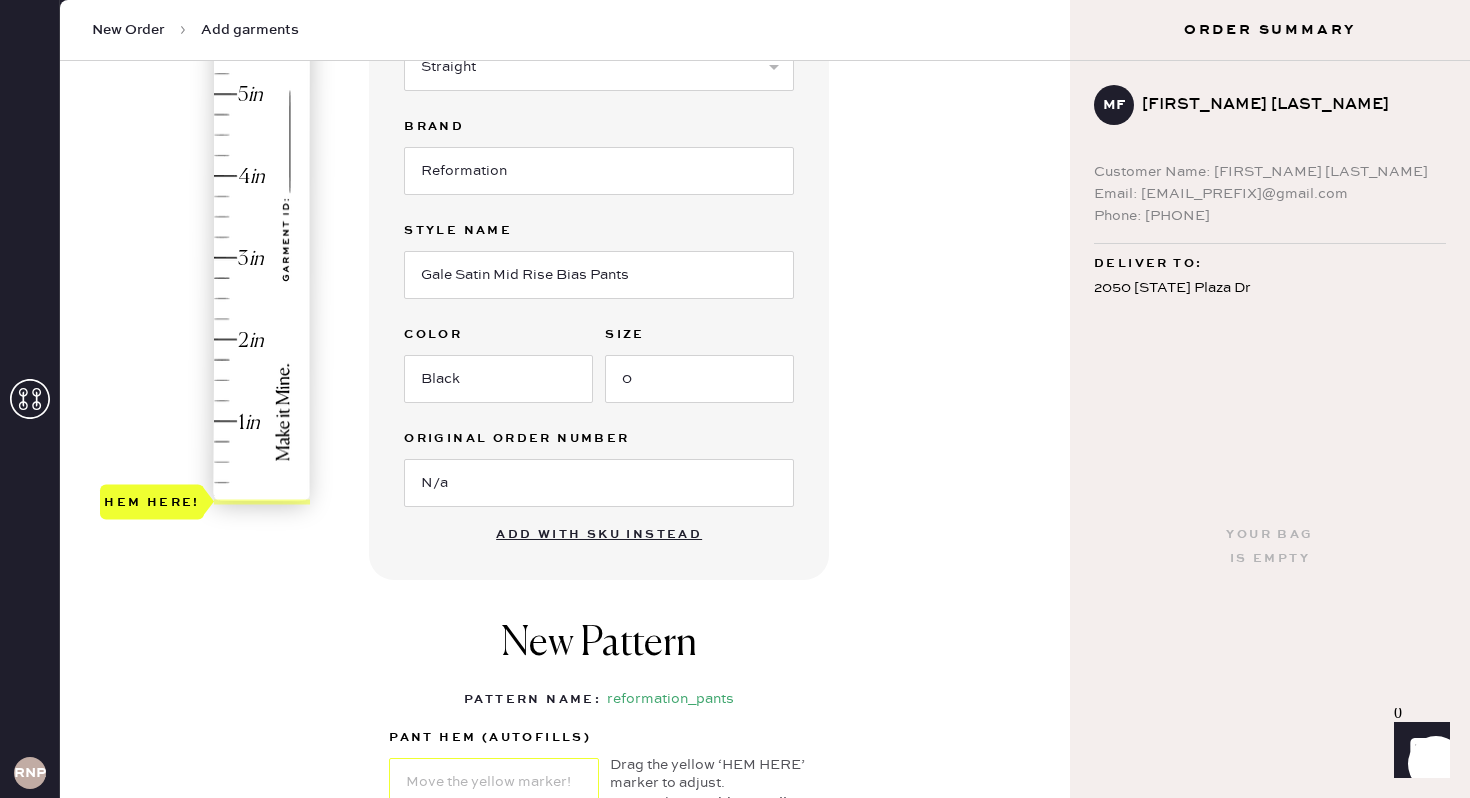 scroll, scrollTop: 336, scrollLeft: 0, axis: vertical 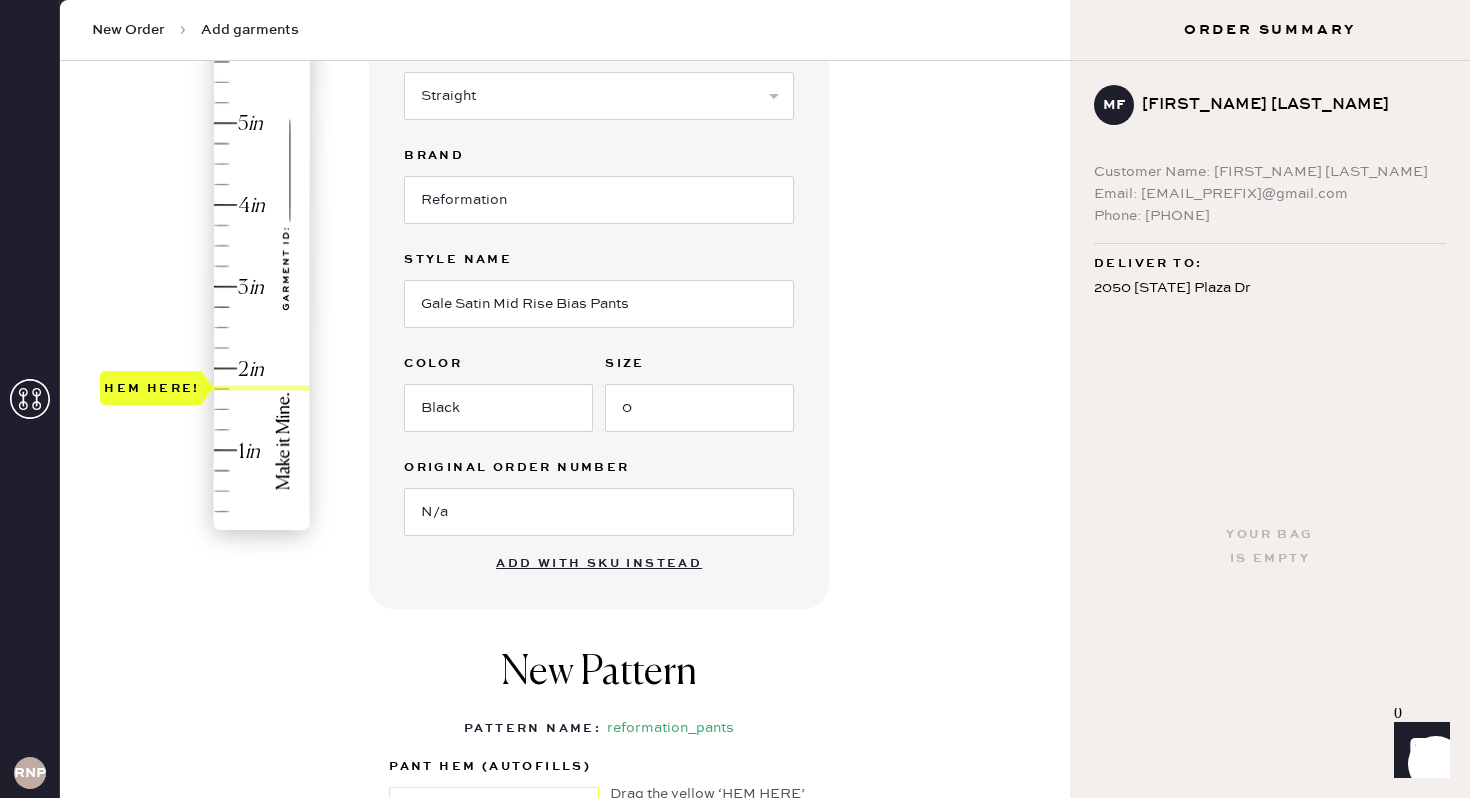 drag, startPoint x: 153, startPoint y: 530, endPoint x: 163, endPoint y: 392, distance: 138.36185 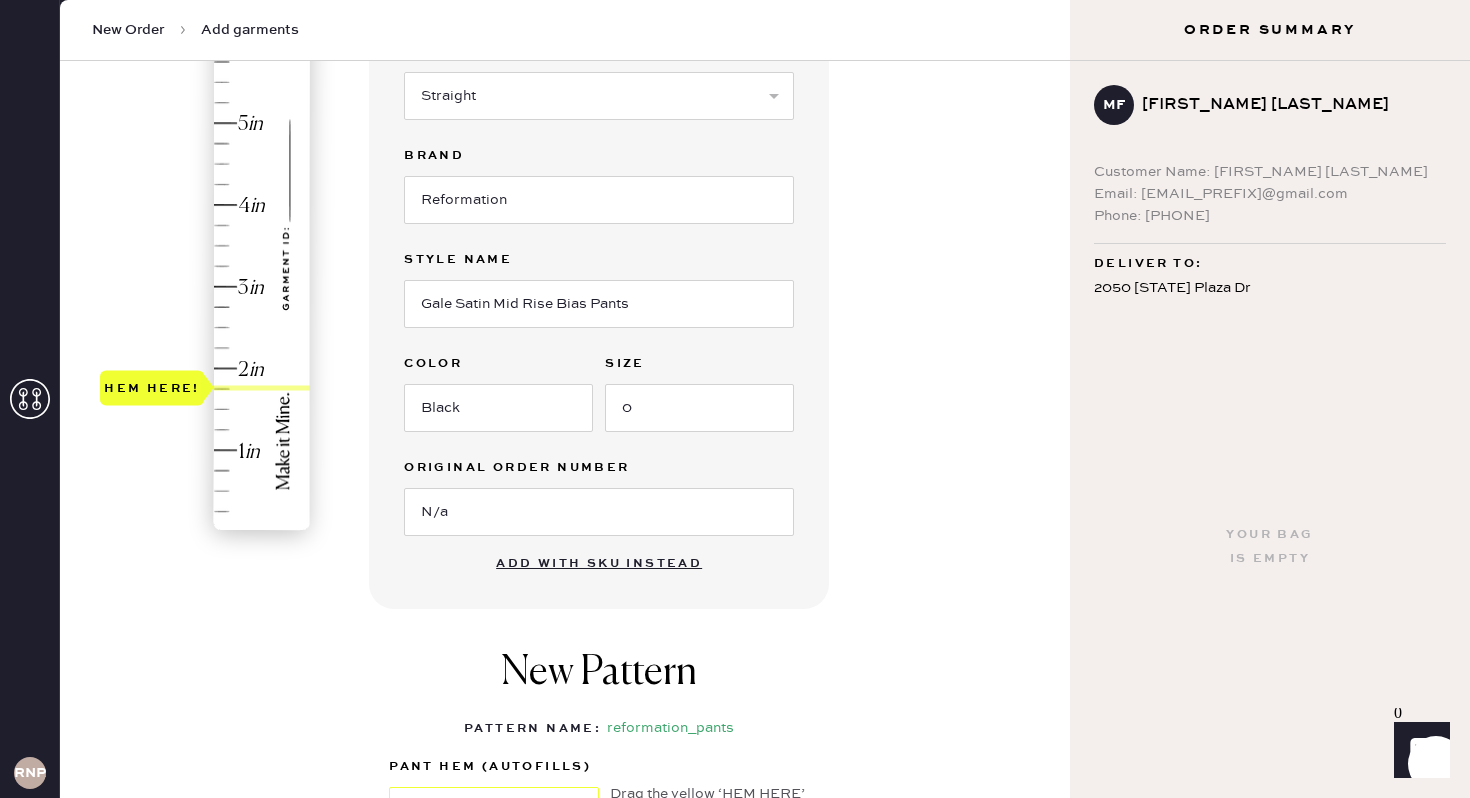click on "1 in 2 in 3 in 4 in 5 in 6 in 7 in Show higher numbers Show lower numbers Hem here!" at bounding box center (174, 431) 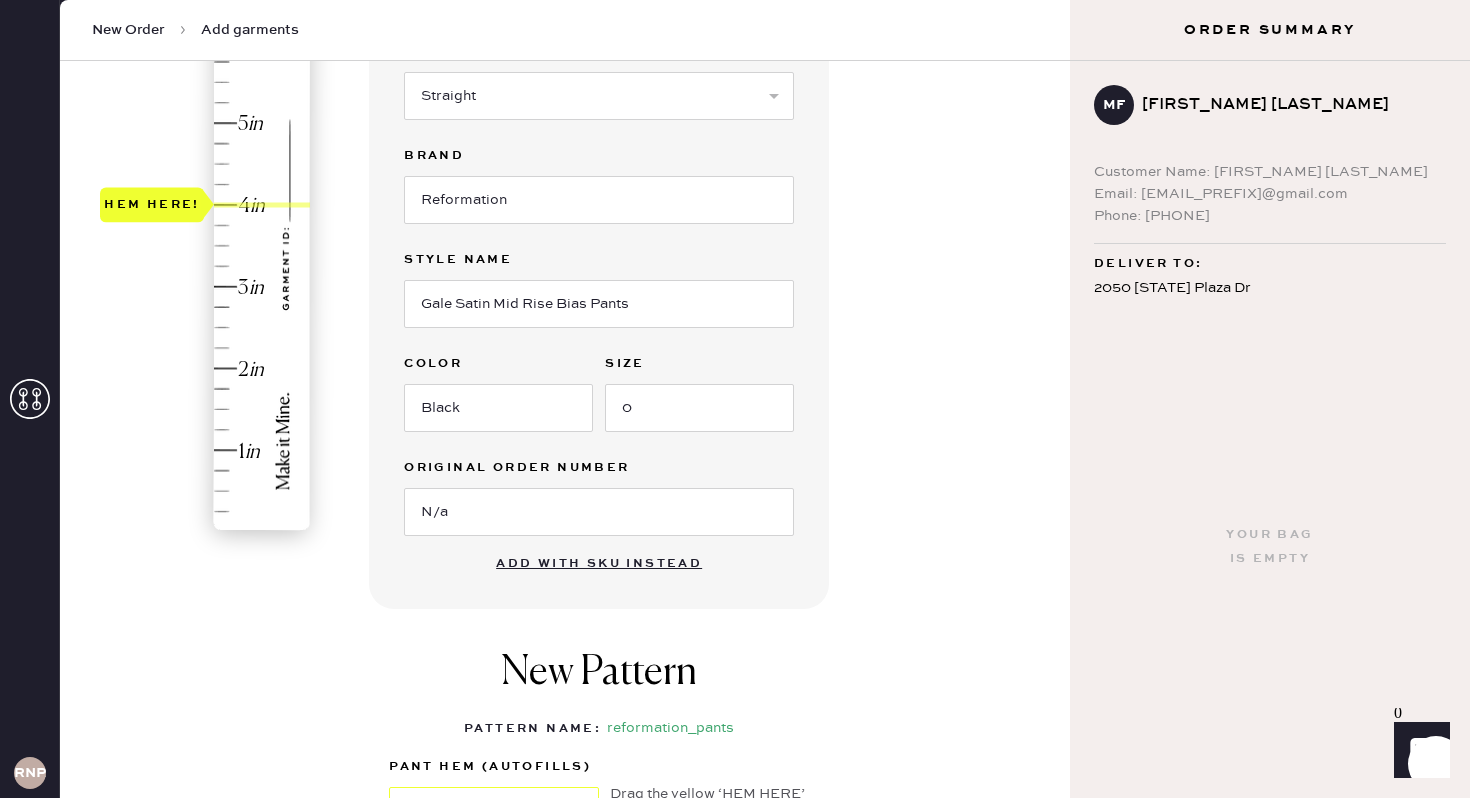 drag, startPoint x: 169, startPoint y: 378, endPoint x: 160, endPoint y: 209, distance: 169.23947 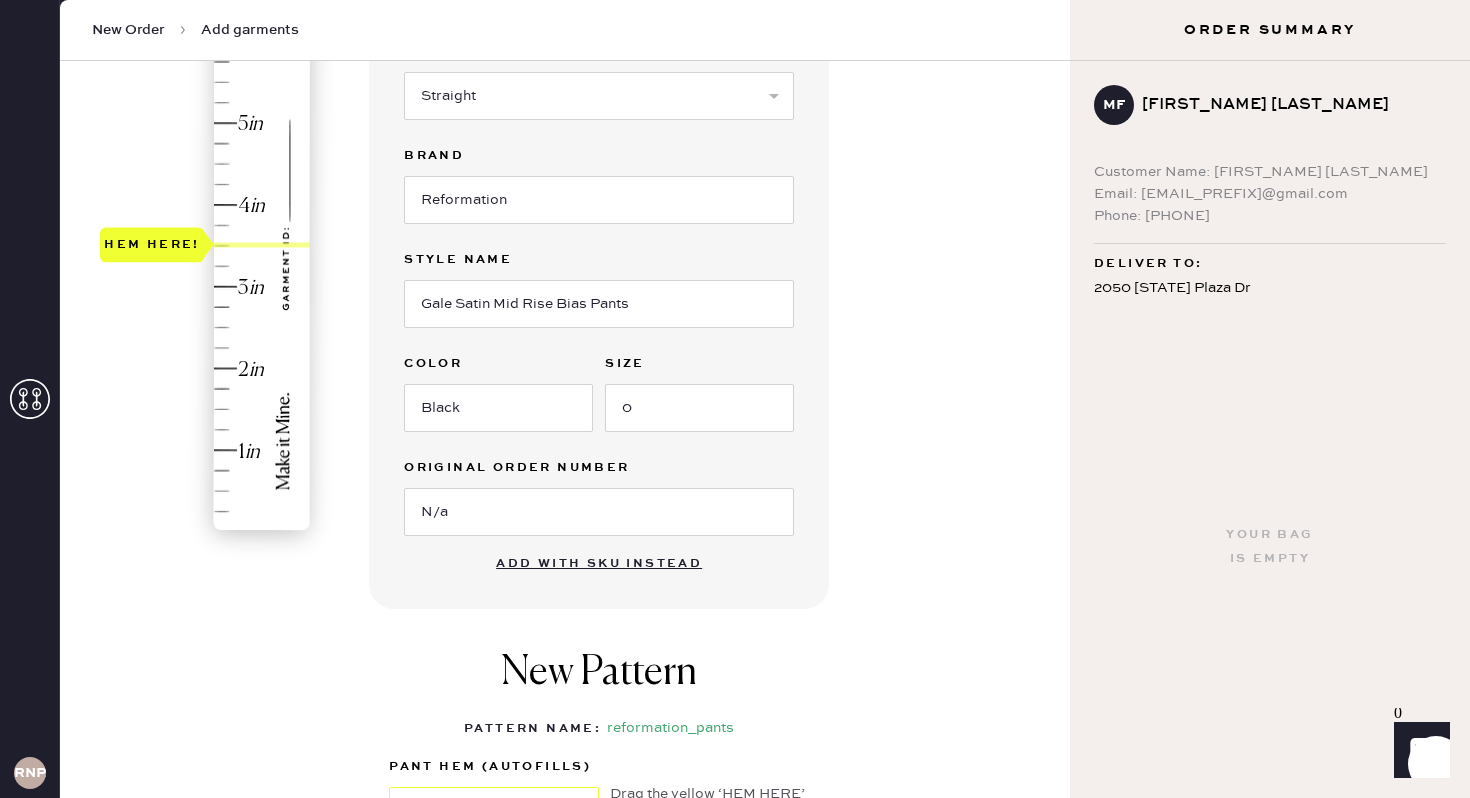 type on "4" 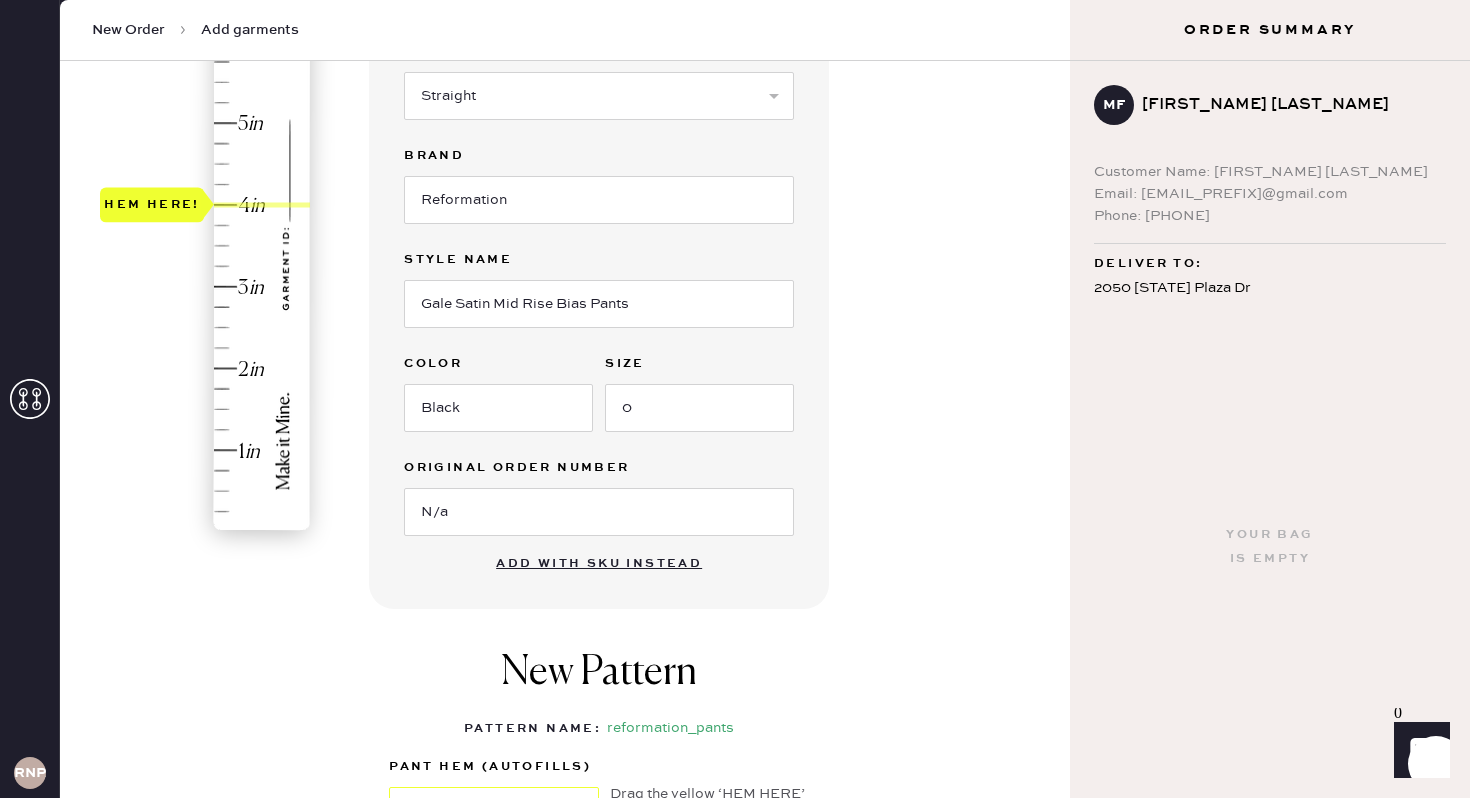 drag, startPoint x: 124, startPoint y: 284, endPoint x: 136, endPoint y: 207, distance: 77.92946 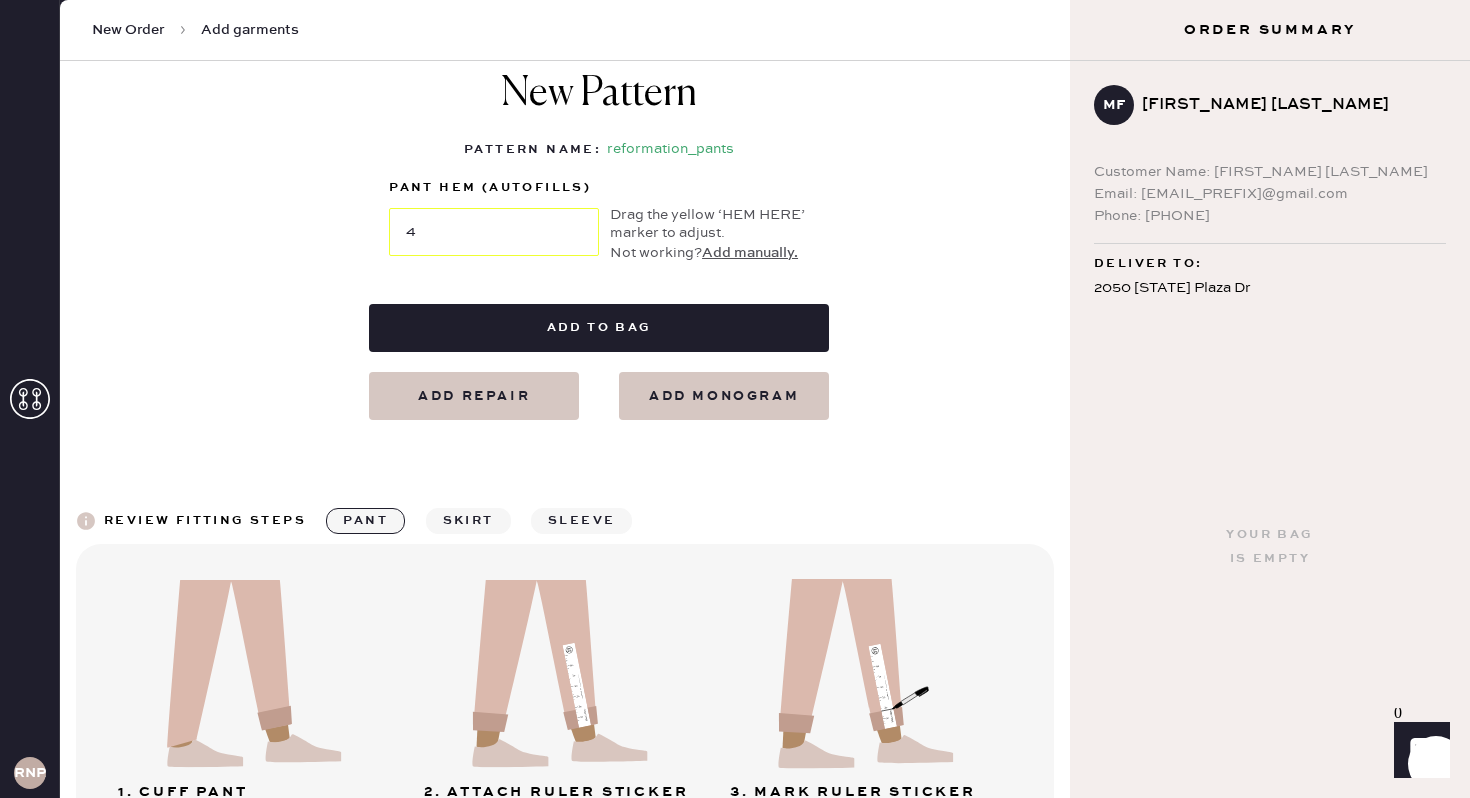scroll, scrollTop: 913, scrollLeft: 0, axis: vertical 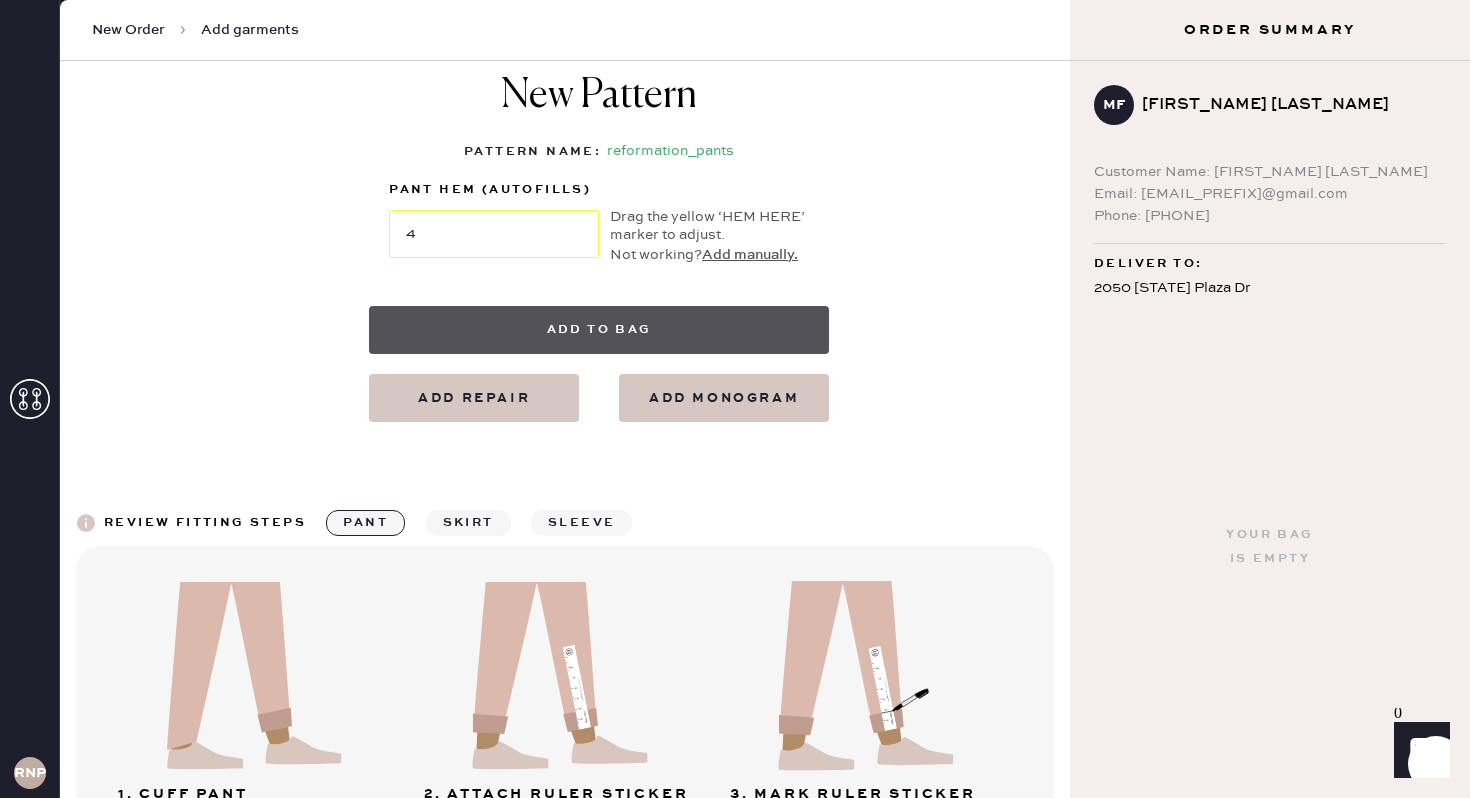 click on "Add to bag" at bounding box center [599, 330] 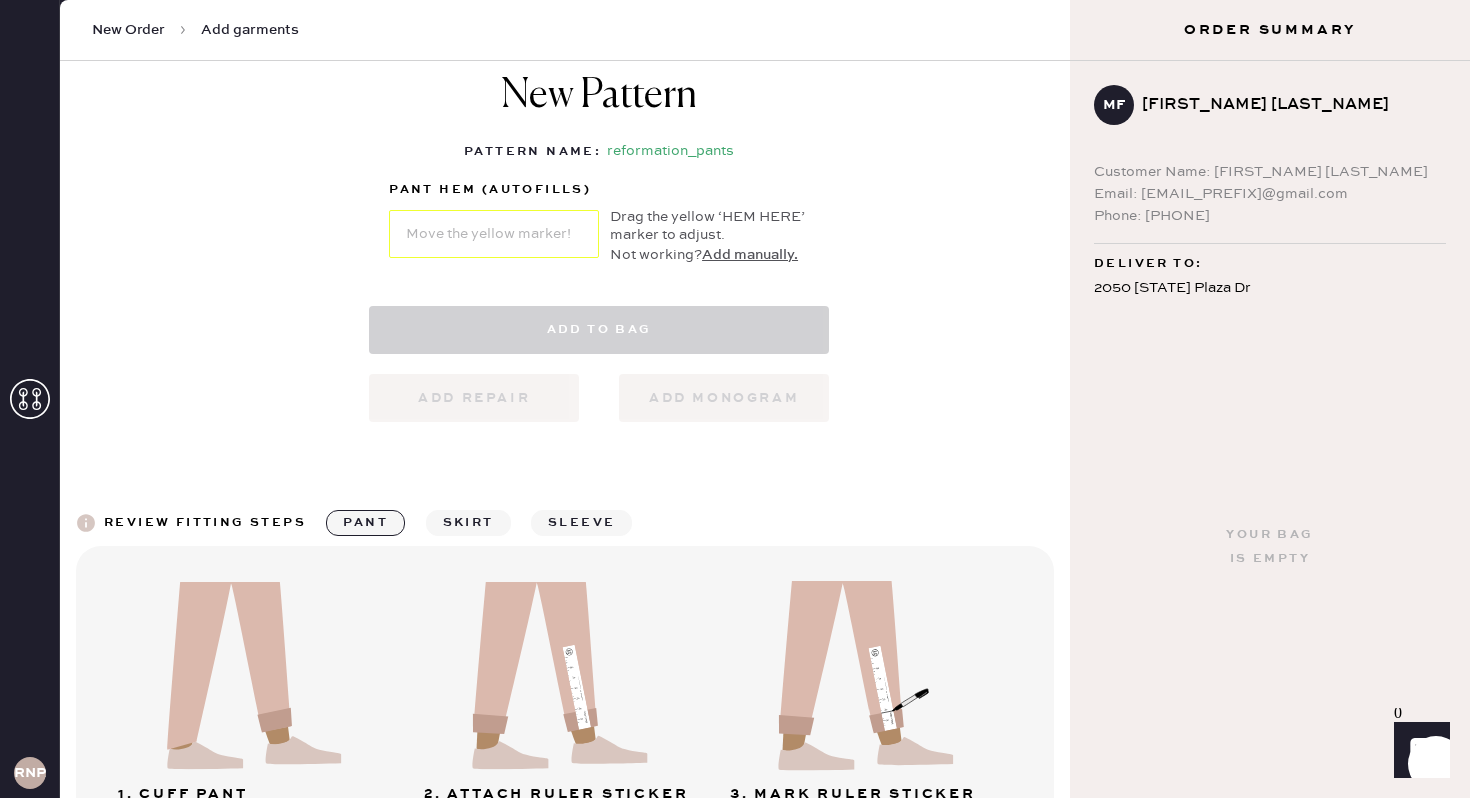 select on "4" 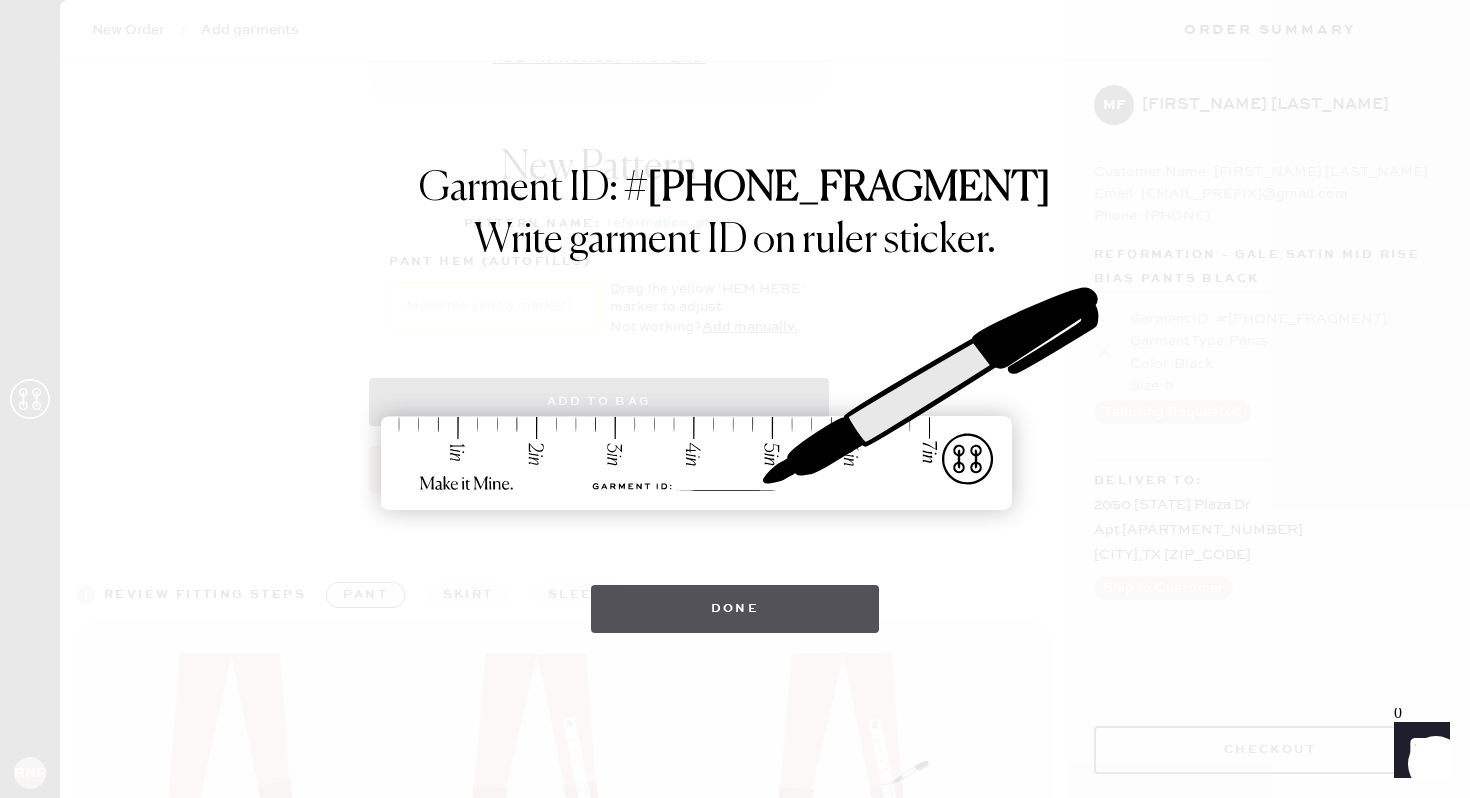 click on "Done" at bounding box center (735, 609) 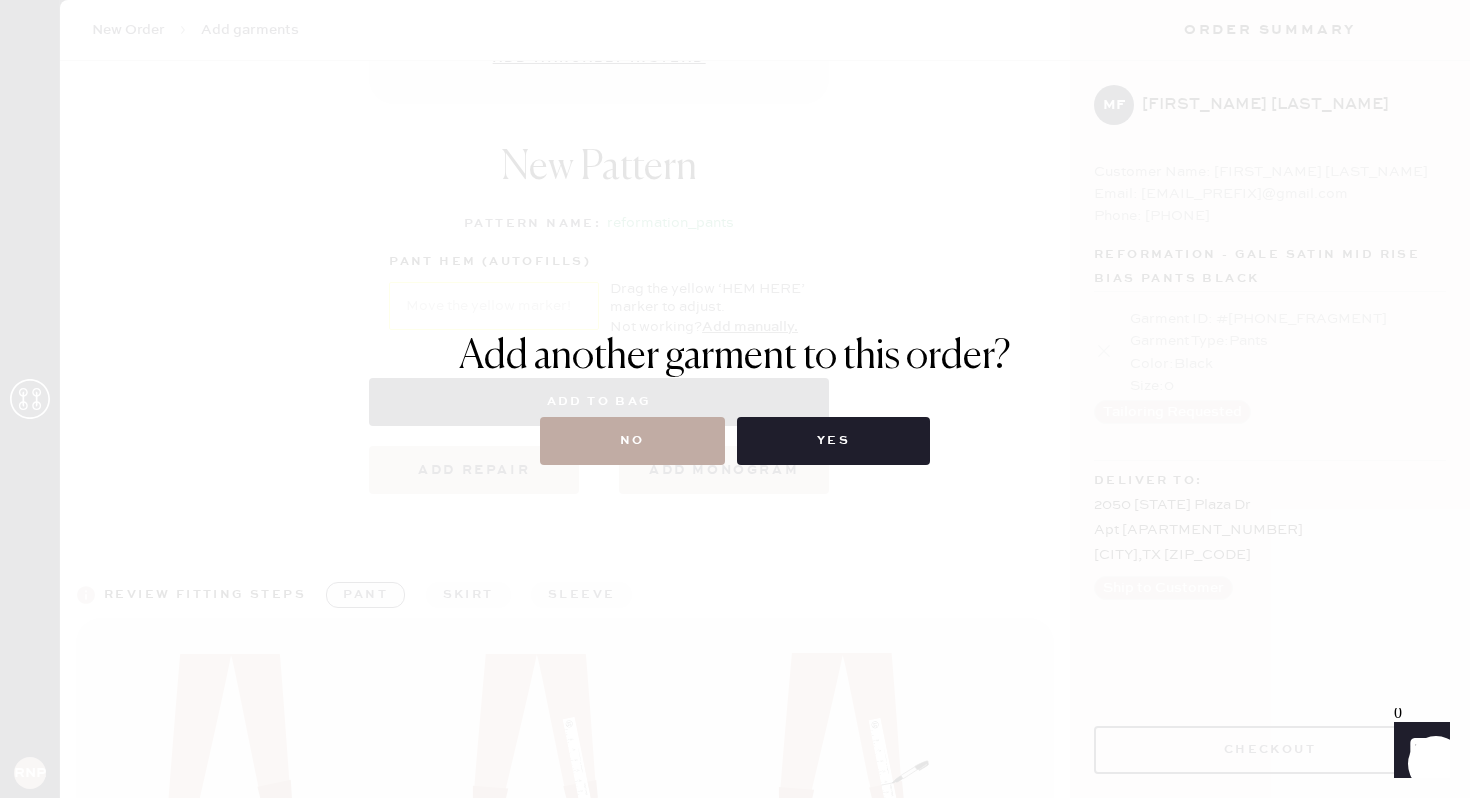 click on "No" at bounding box center (632, 441) 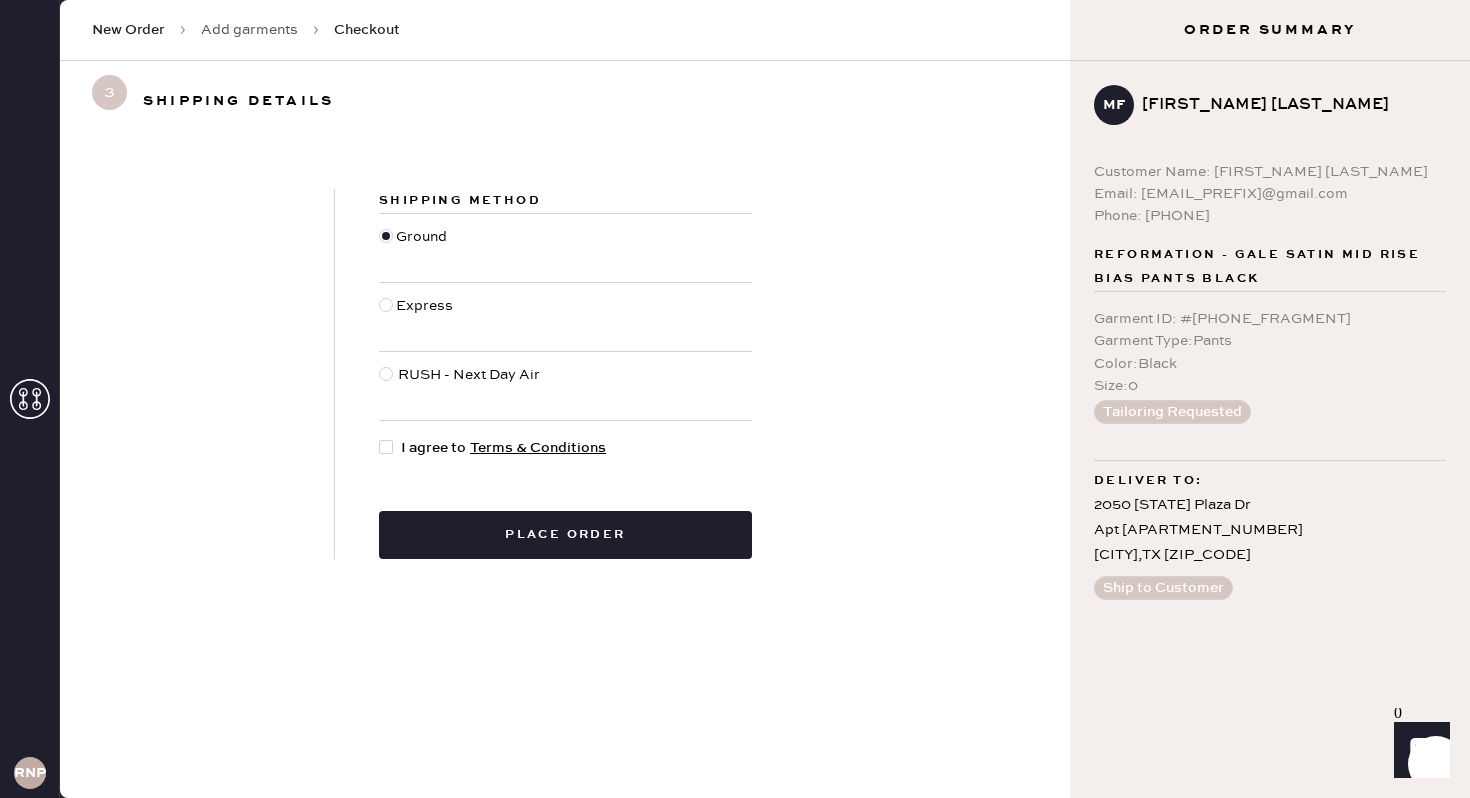 click at bounding box center [390, 448] 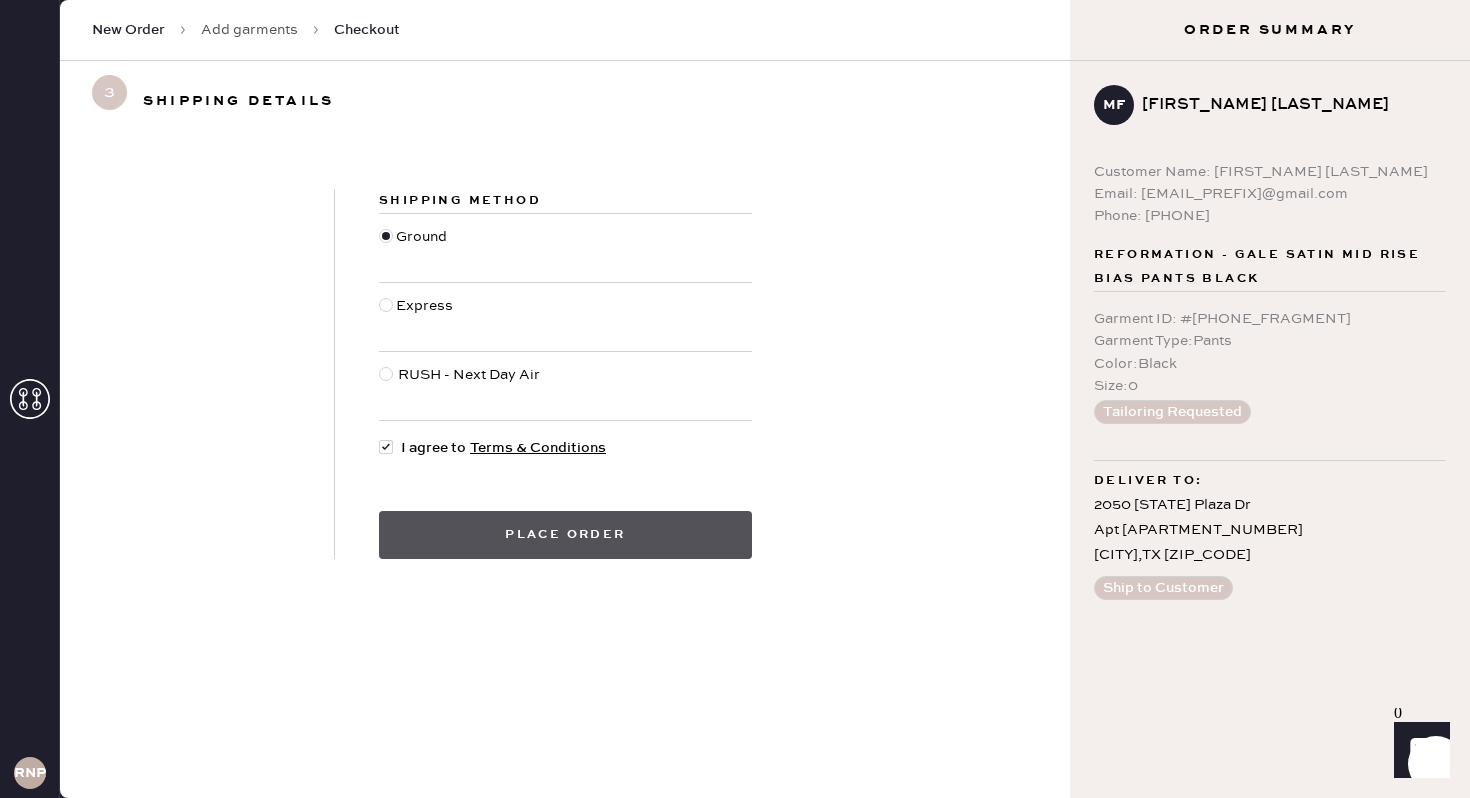 click on "Place order" at bounding box center (565, 535) 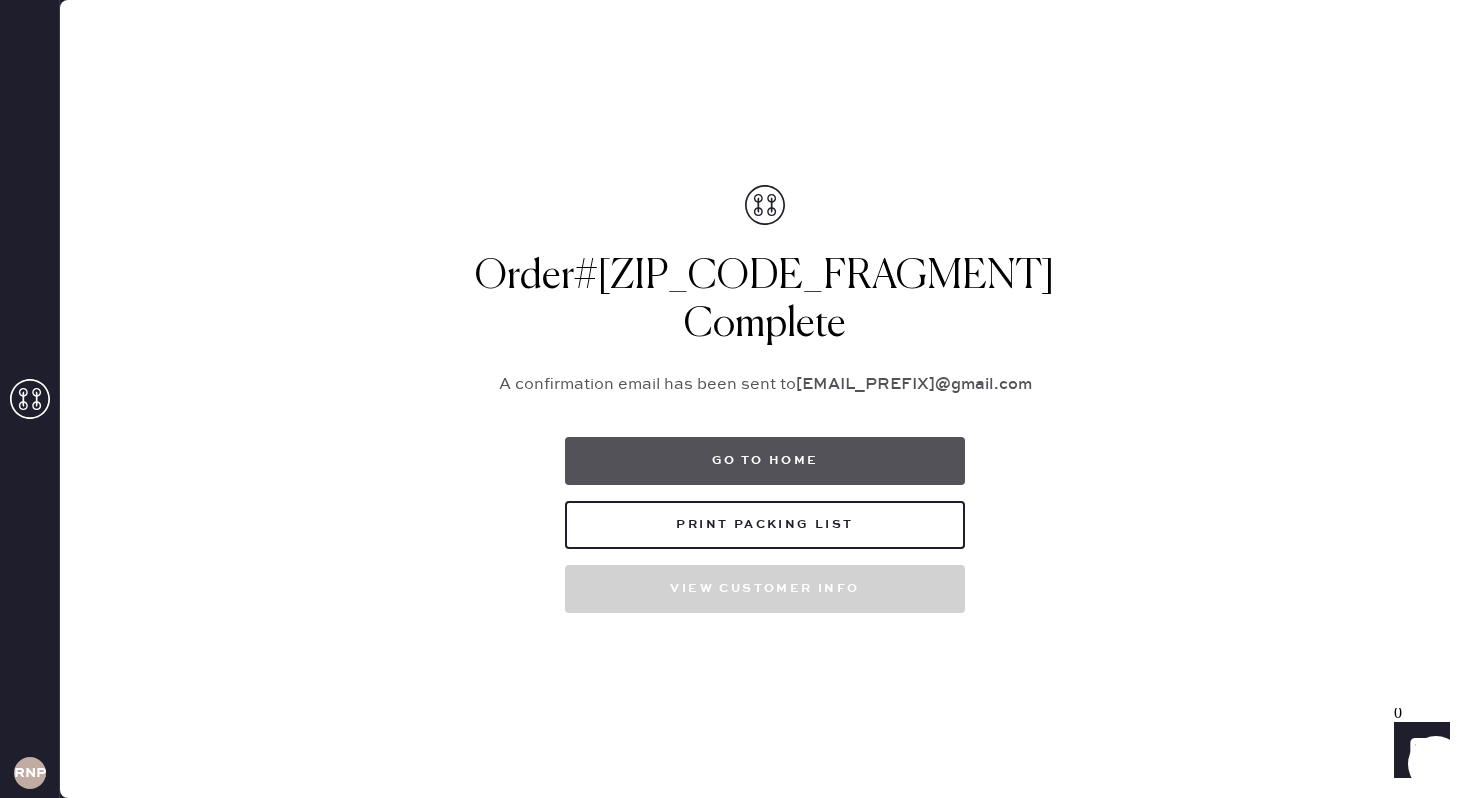 click on "Go to home" at bounding box center (765, 461) 